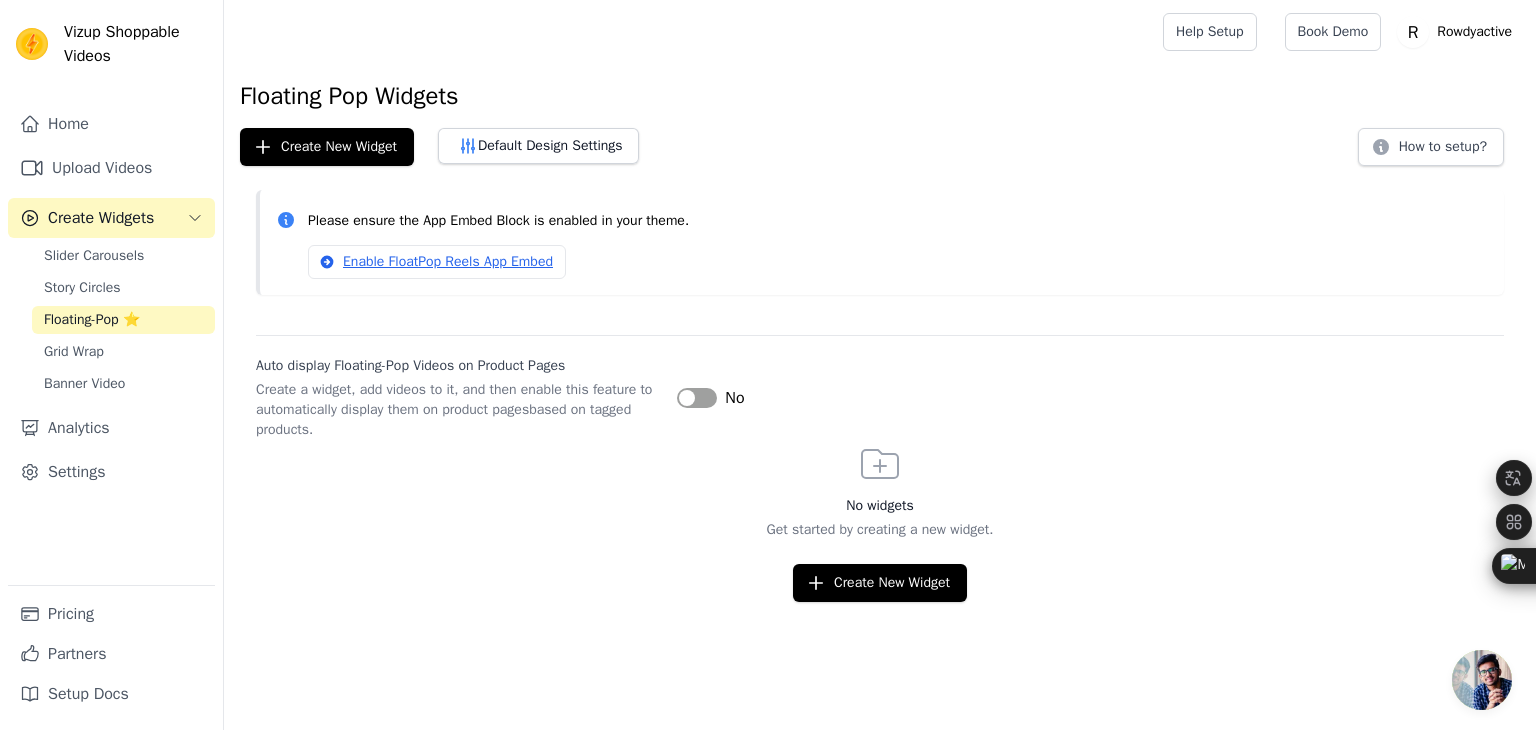 click on "Upload Videos" at bounding box center [111, 168] 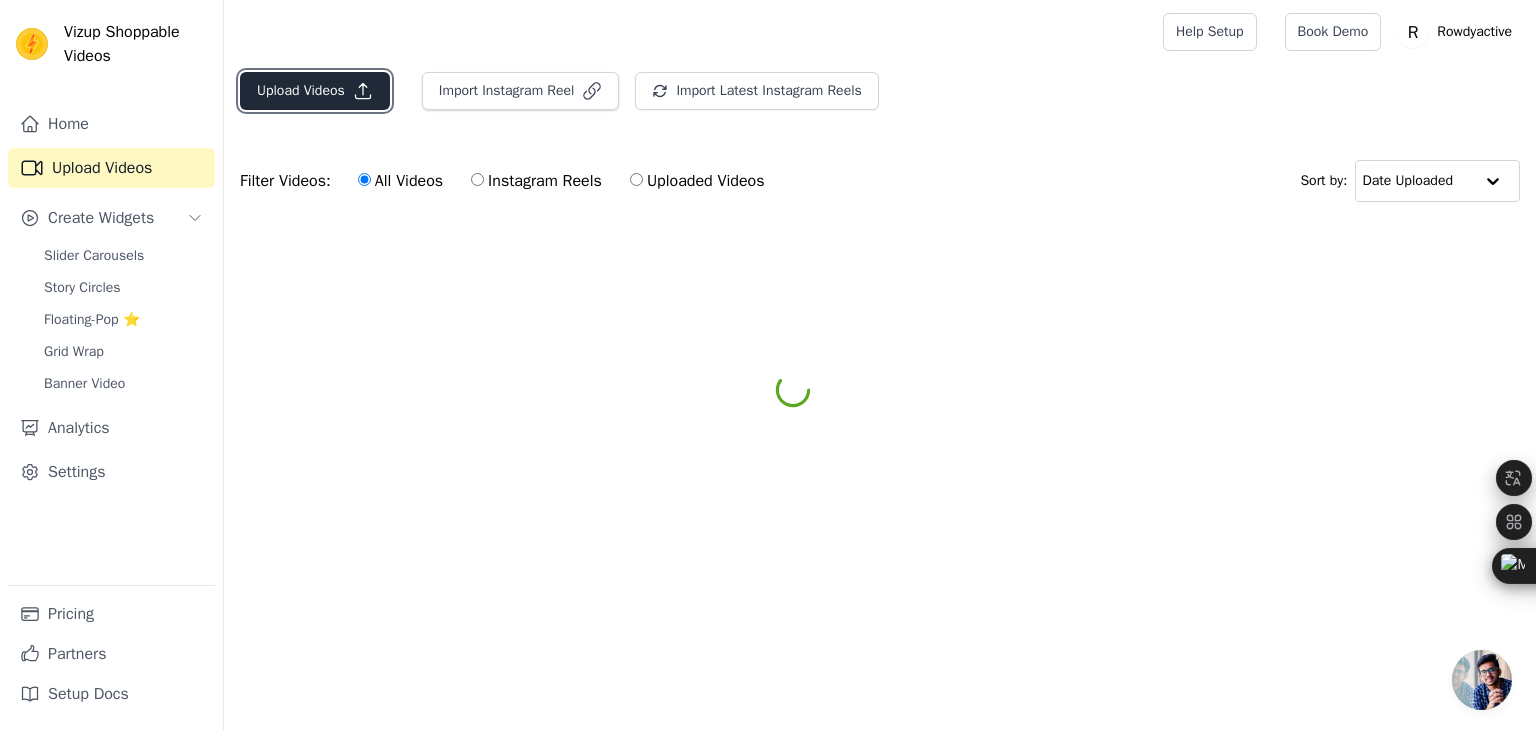 click on "Upload Videos" at bounding box center [315, 91] 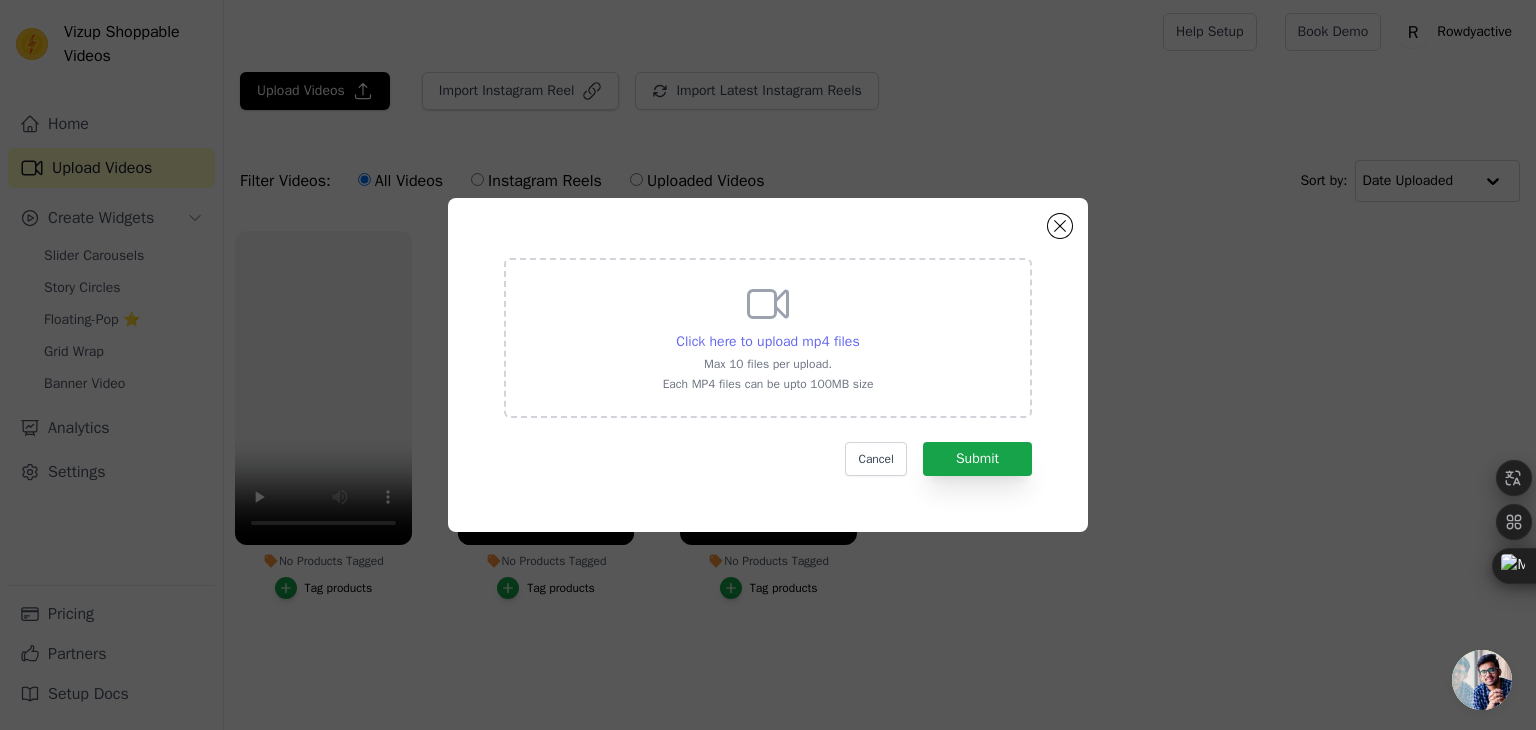 click on "Click here to upload mp4 files" at bounding box center [767, 341] 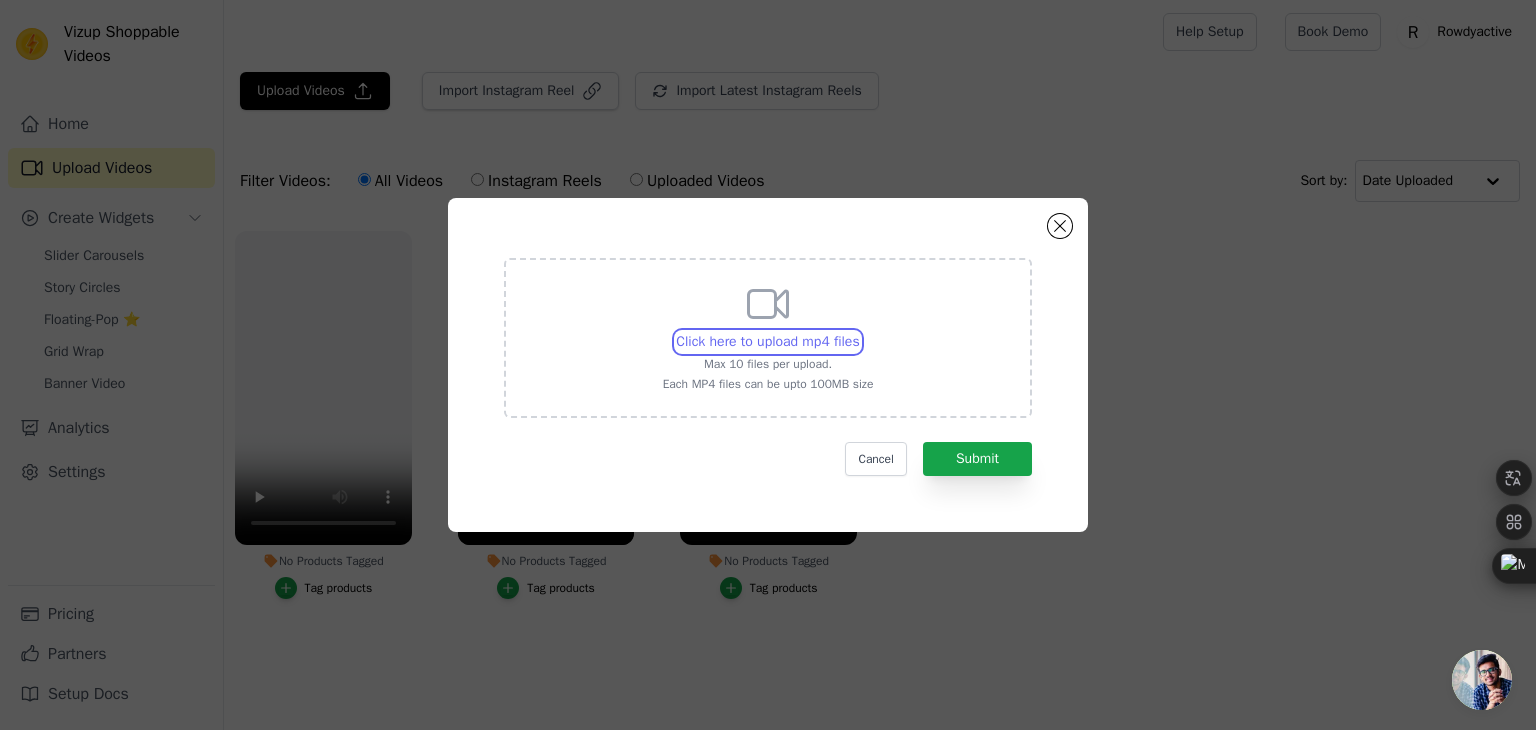 click on "Click here to upload mp4 files     Max 10 files per upload.   Each MP4 files can be upto 100MB size" at bounding box center [859, 331] 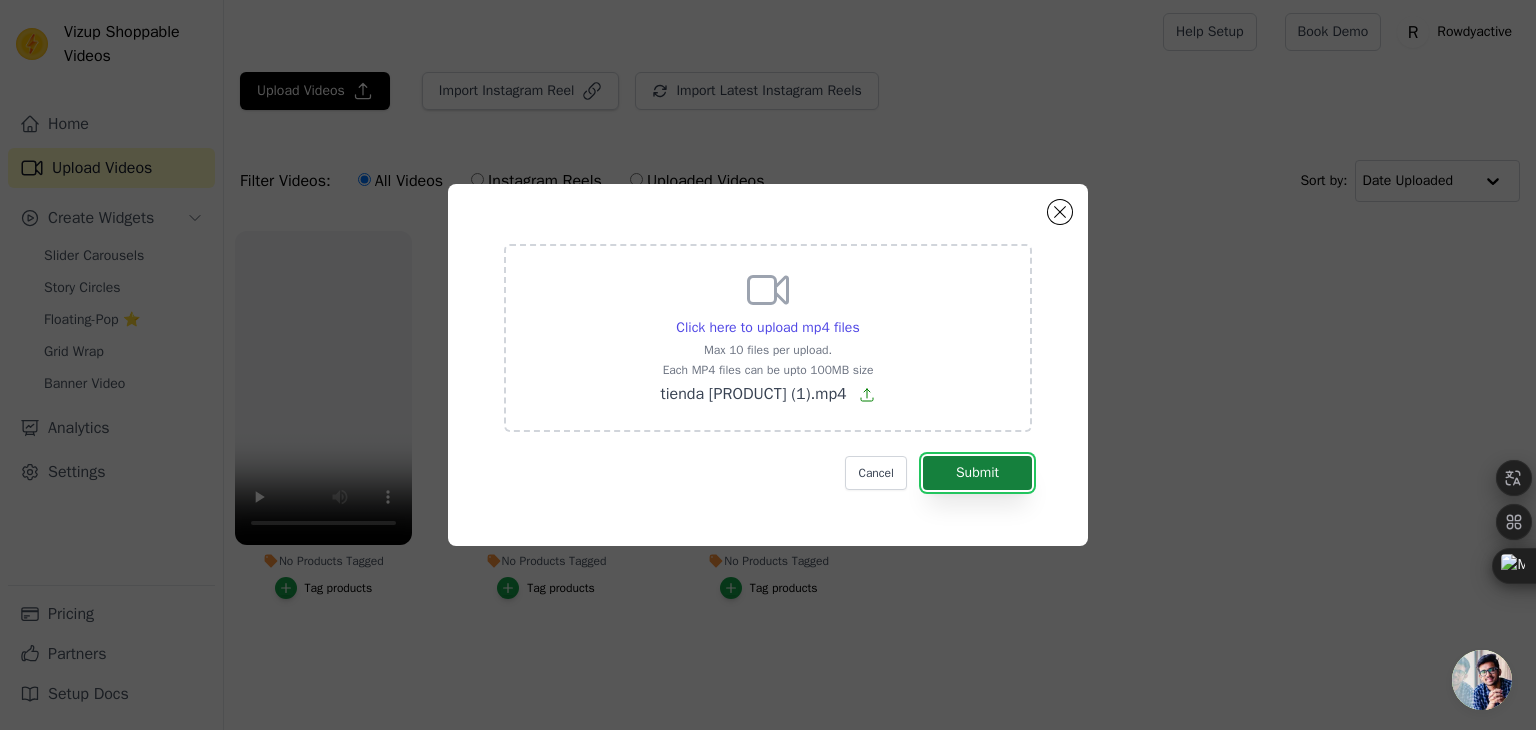 click on "Submit" at bounding box center (977, 473) 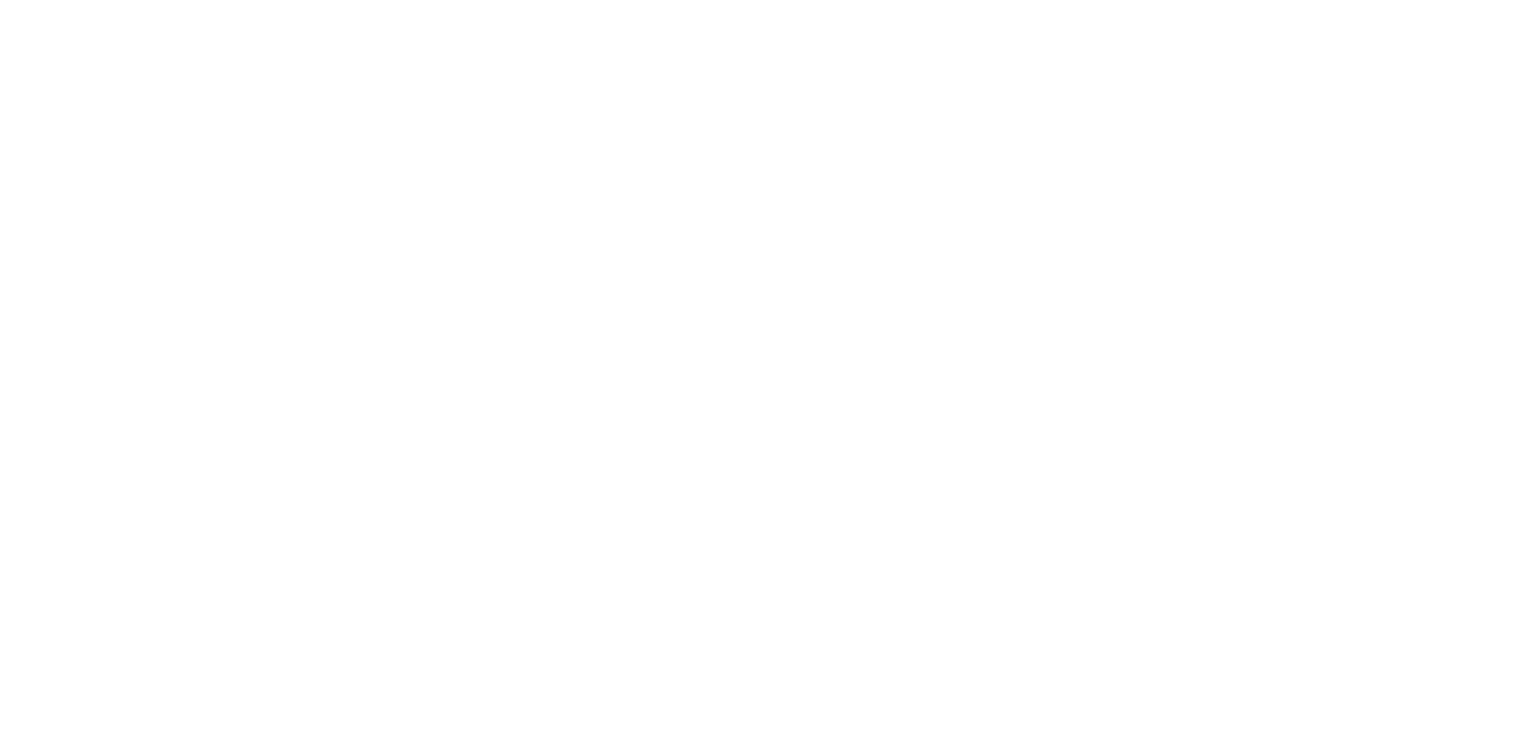 scroll, scrollTop: 0, scrollLeft: 0, axis: both 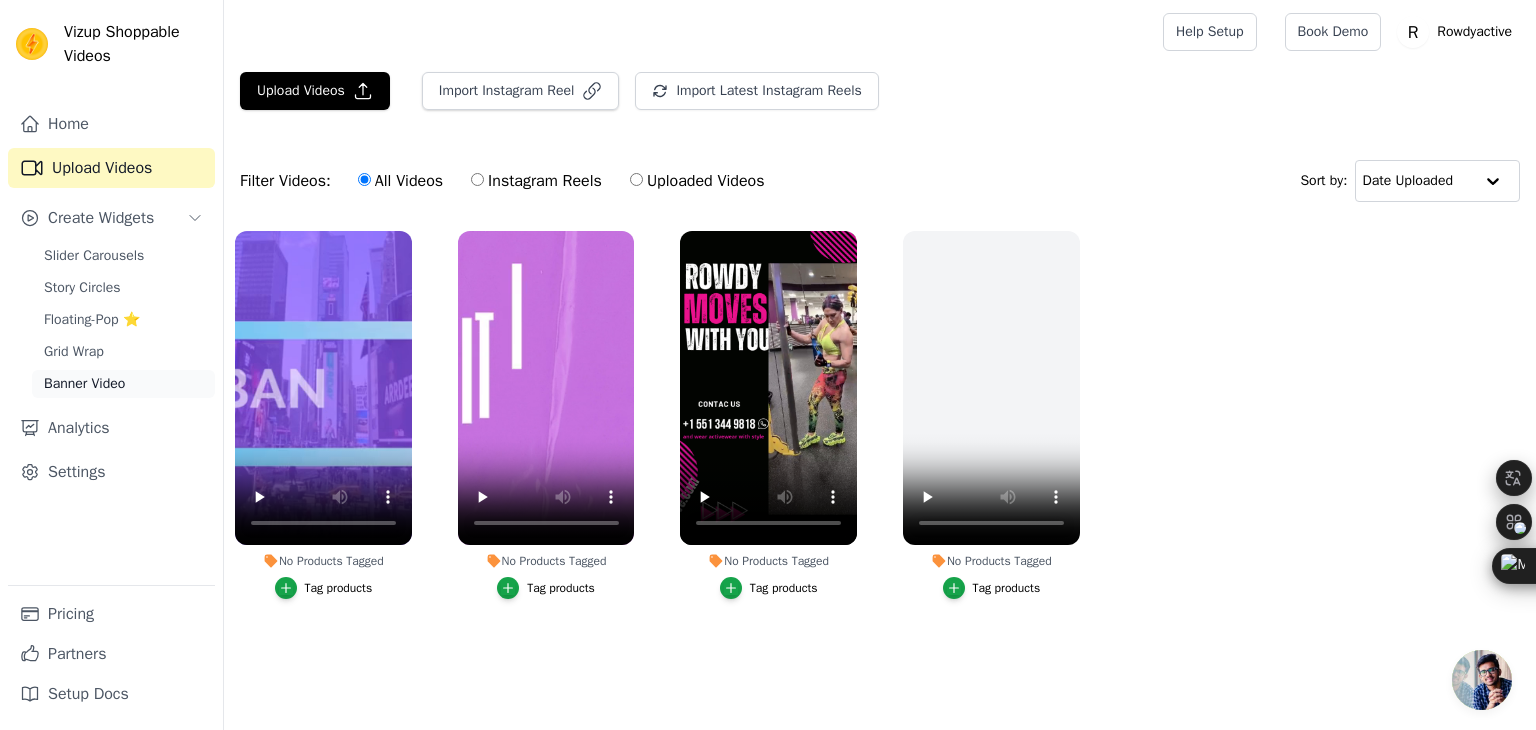 click on "Banner Video" at bounding box center [84, 384] 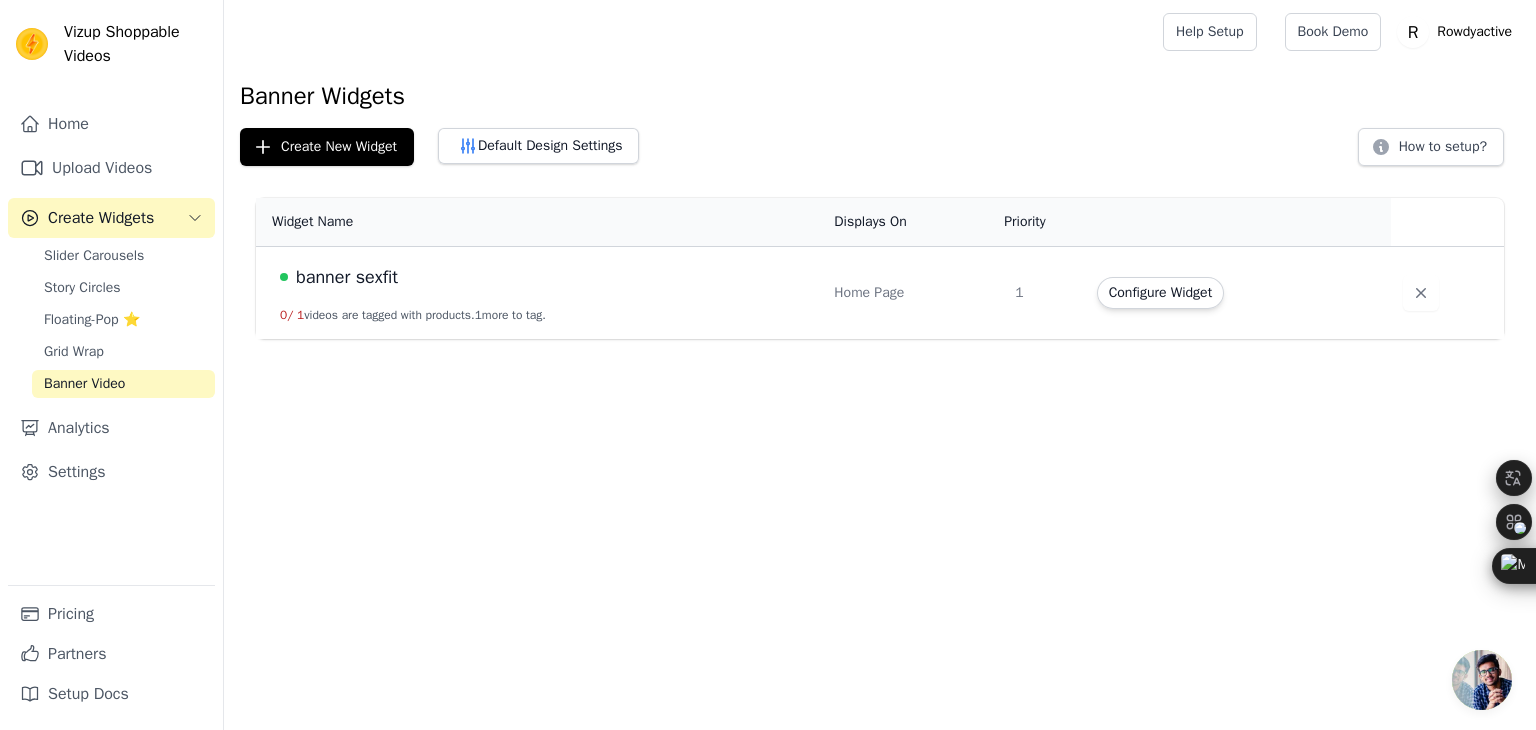 click on "banner sexfit" at bounding box center (347, 277) 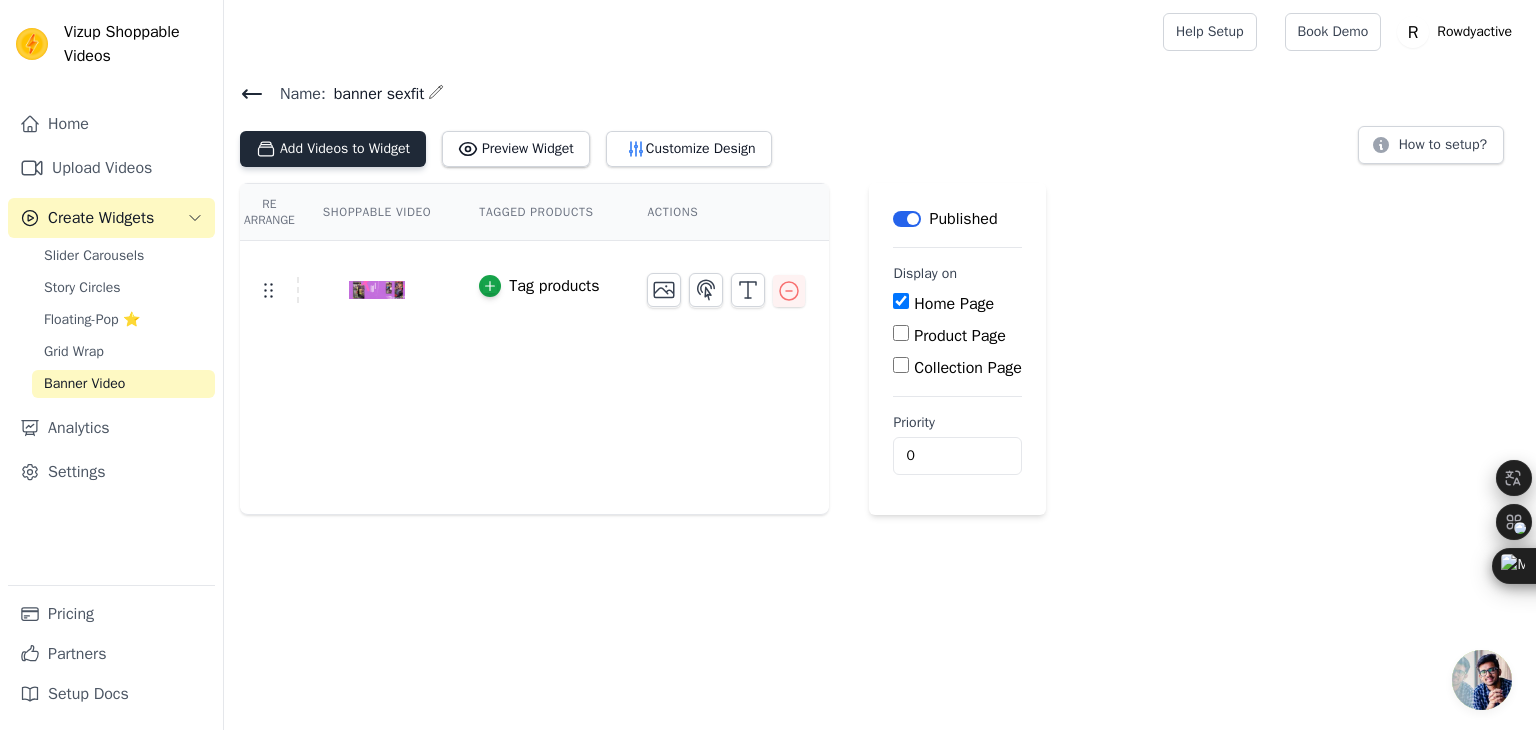 click on "Add Videos to Widget" at bounding box center (333, 149) 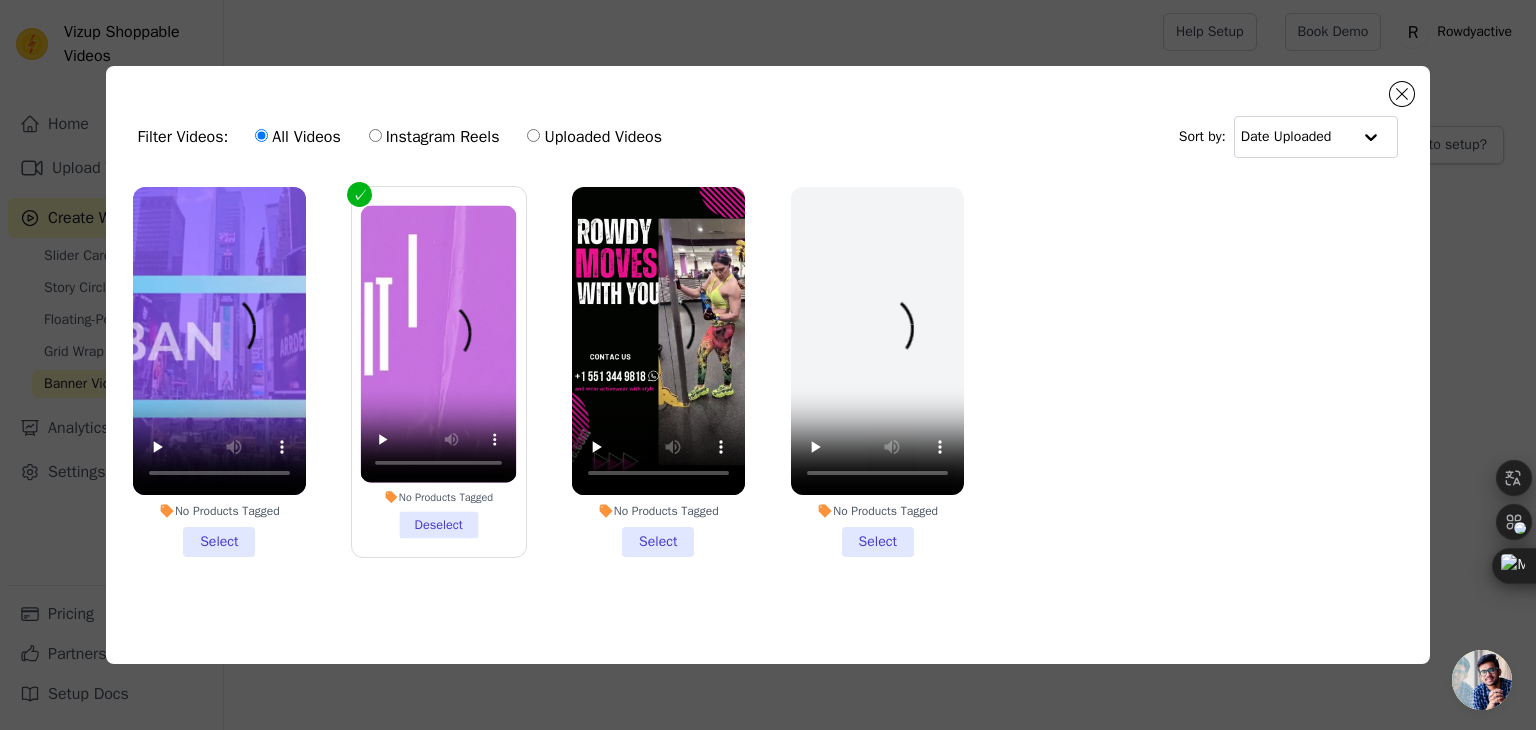 click on "No Products Tagged     Select" at bounding box center [219, 372] 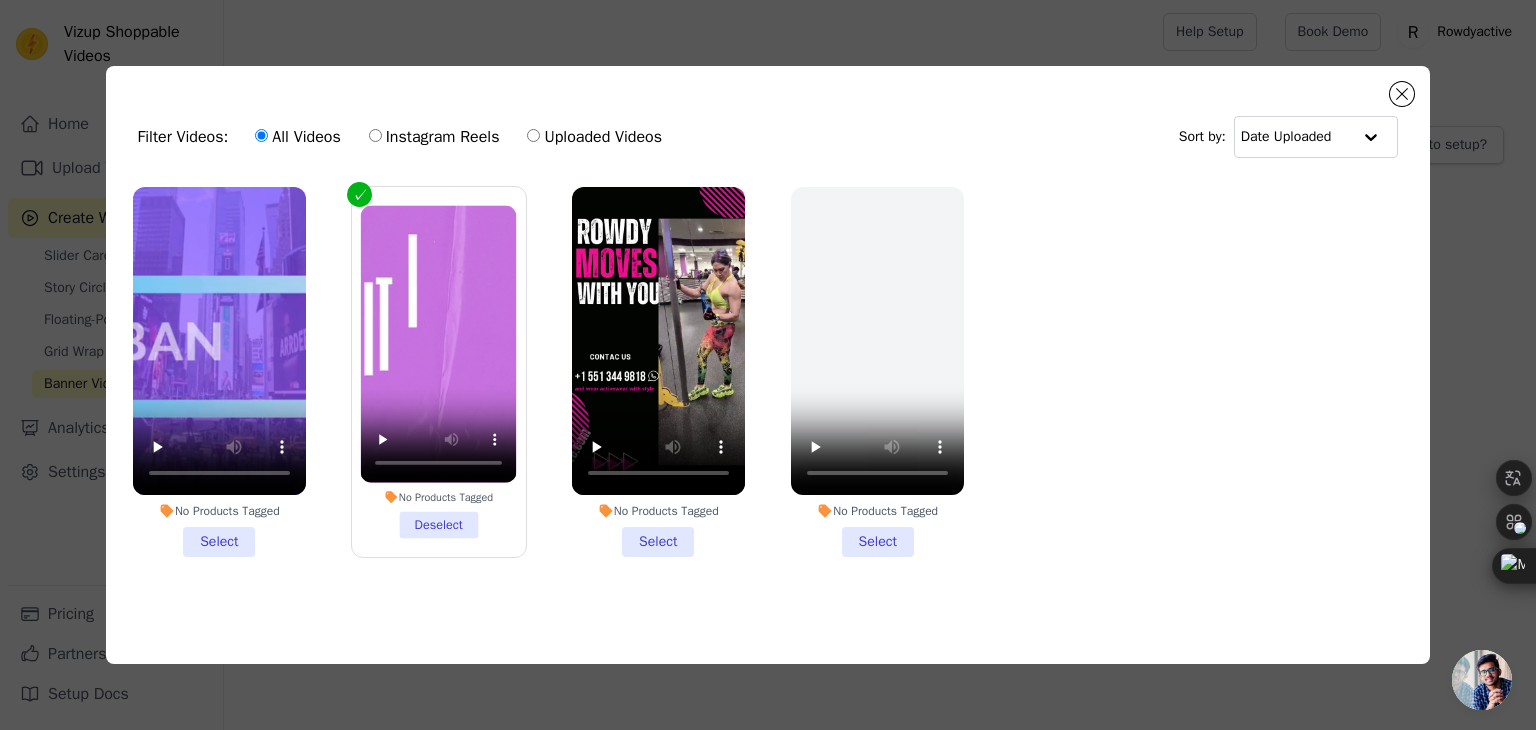 click on "No Products Tagged     Select" at bounding box center [0, 0] 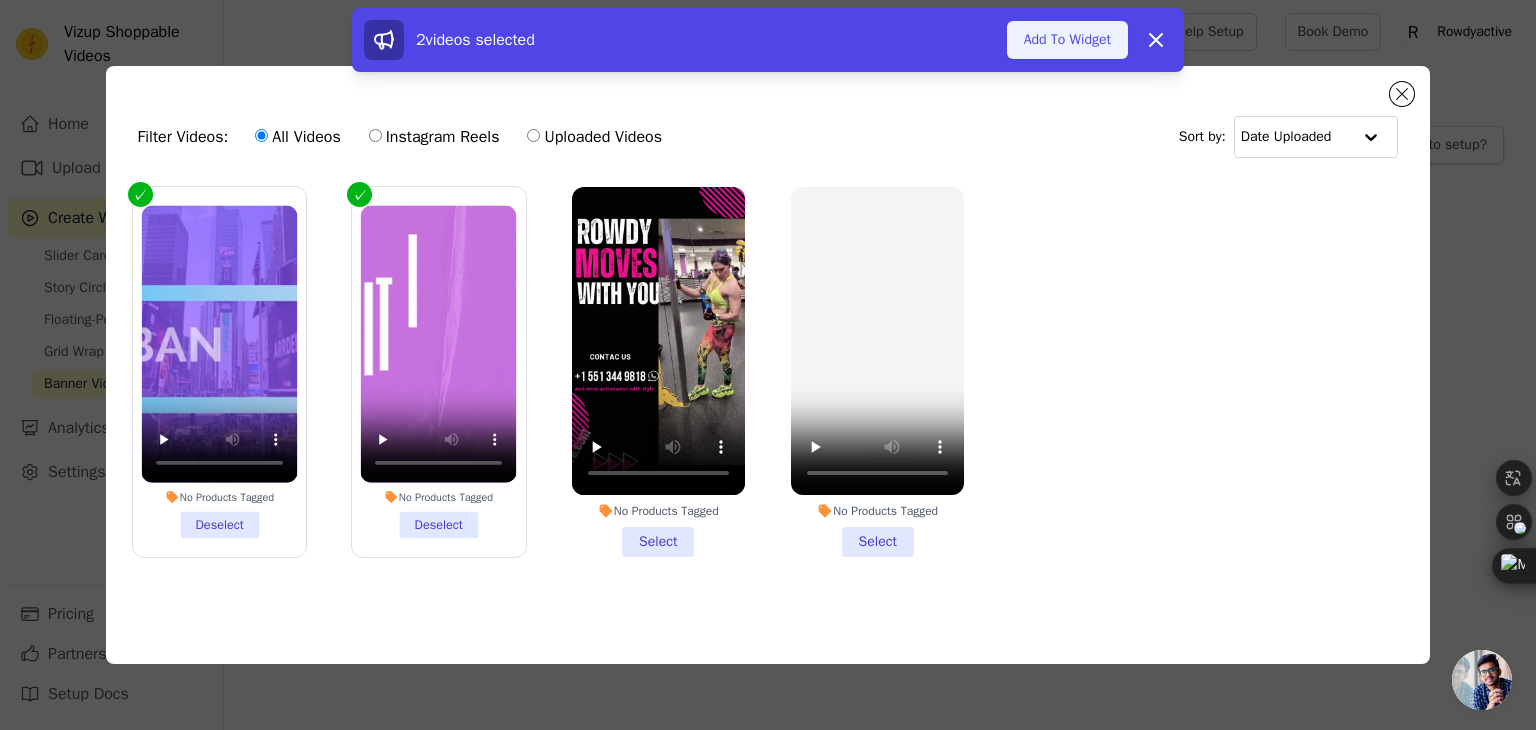 drag, startPoint x: 1084, startPoint y: 11, endPoint x: 1084, endPoint y: 23, distance: 12 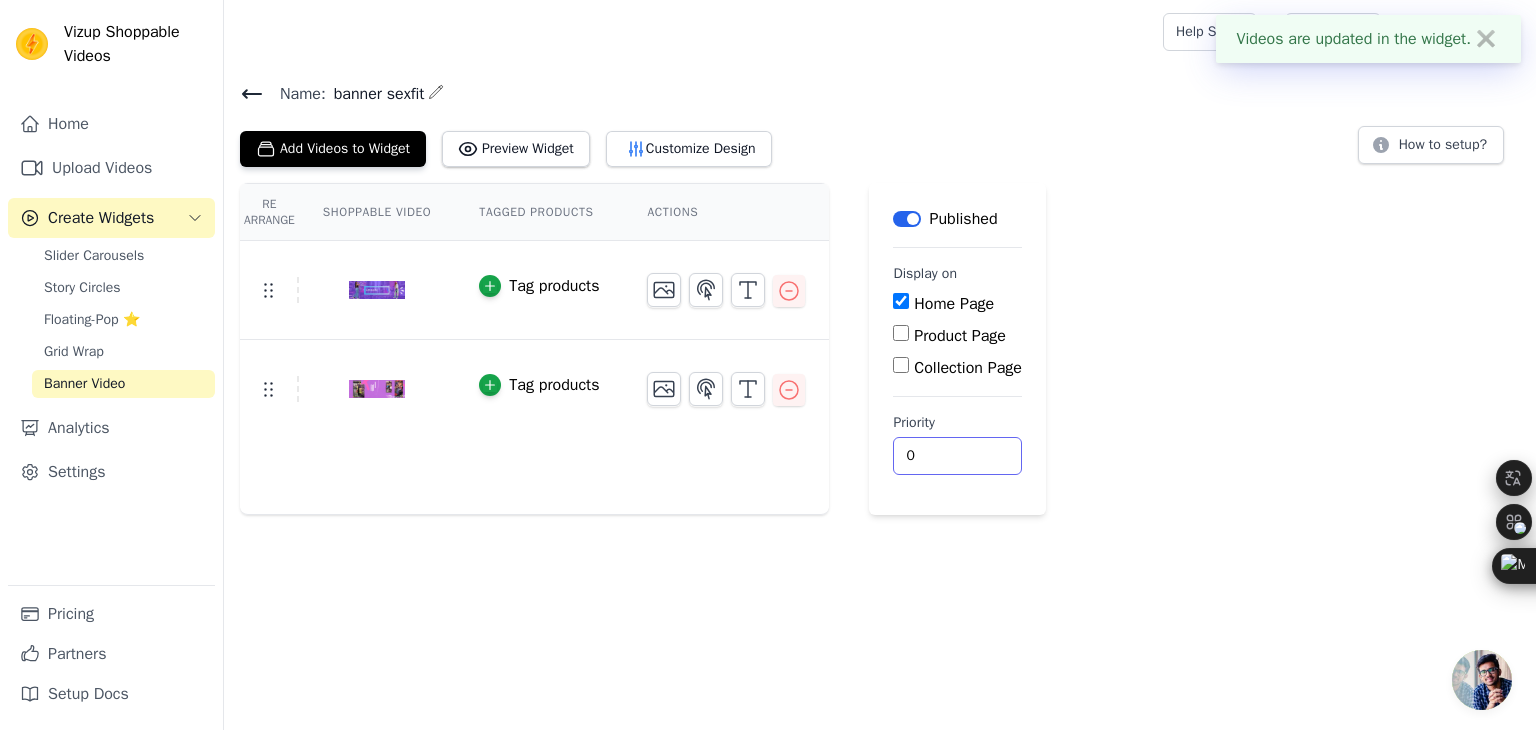 click on "0" at bounding box center (957, 456) 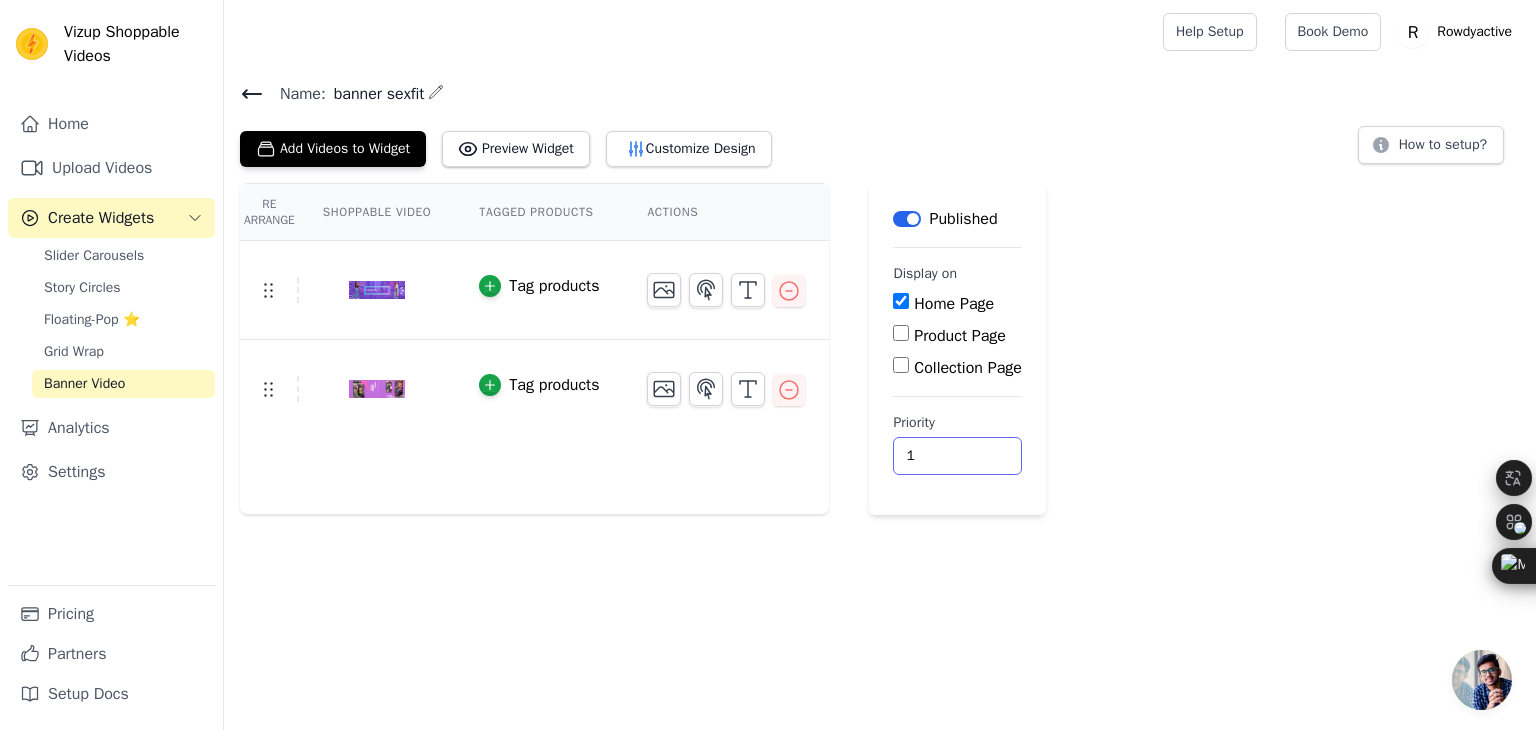 type on "1" 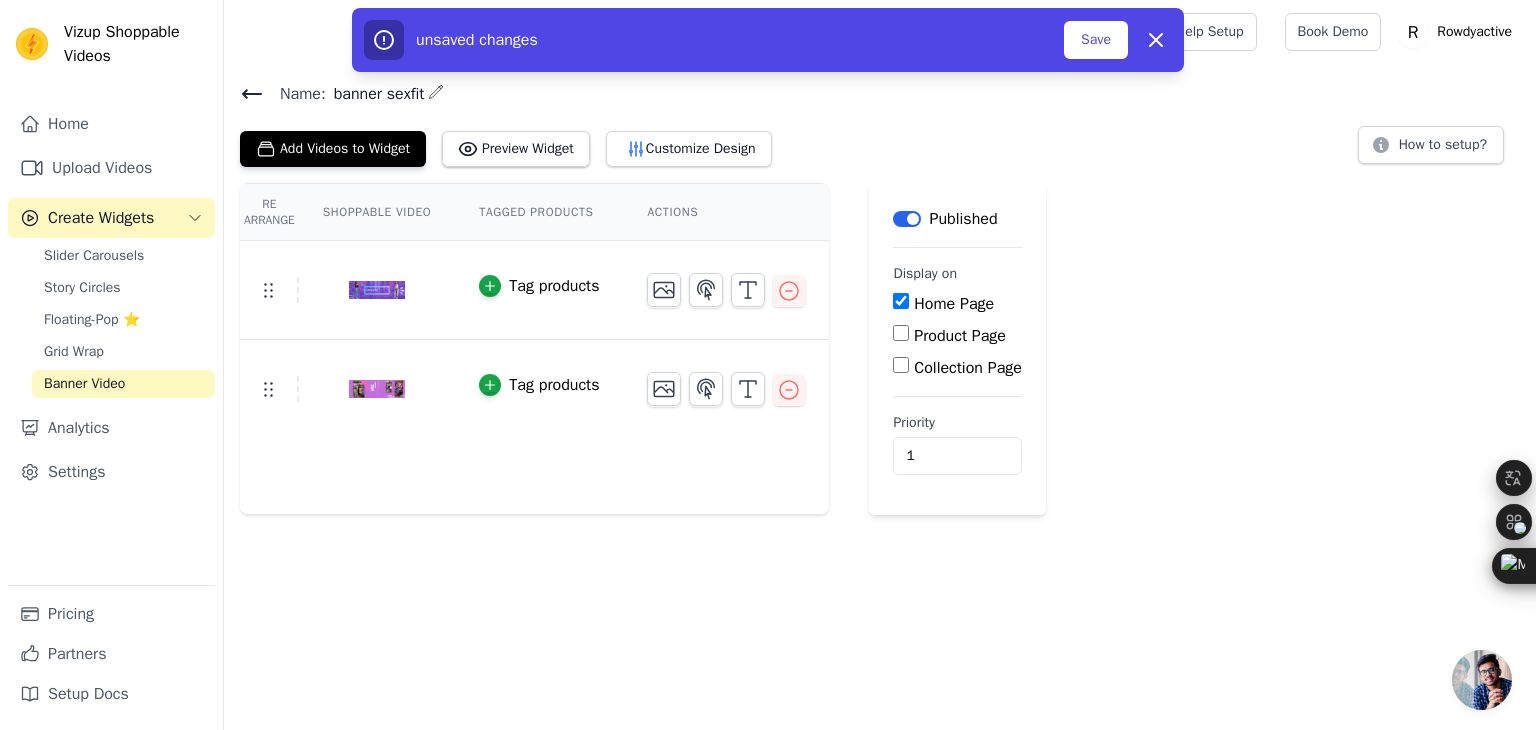 click on "Re Arrange   Shoppable Video   Tagged Products   Actions             Tag products                             Tag products                       Save Videos In This New Order   Save   Dismiss     Label     Published     Display on     Home Page     Product Page       Collection Page       Priority   1     unsaved changes   Save   Dismiss" at bounding box center (880, 349) 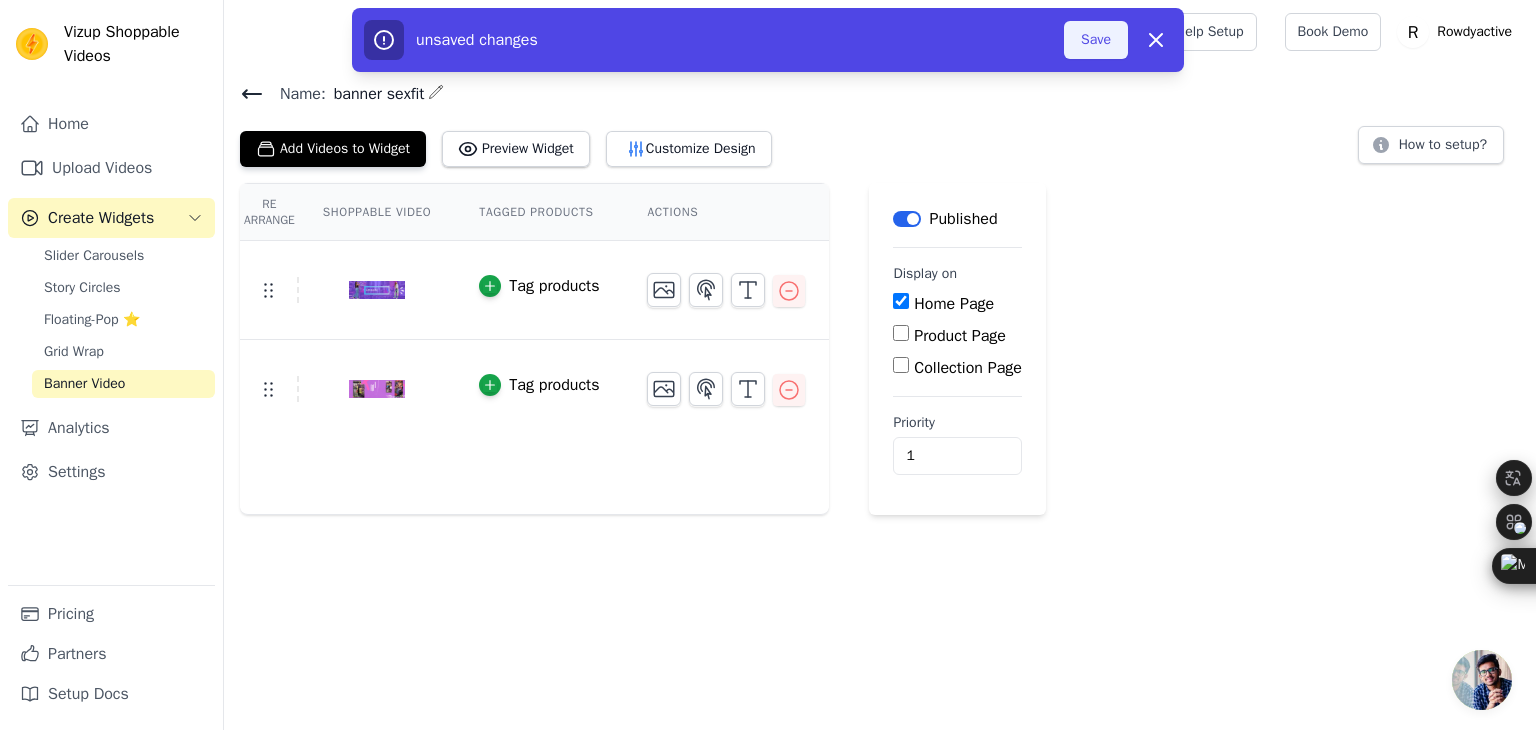 click on "Save" at bounding box center (1096, 40) 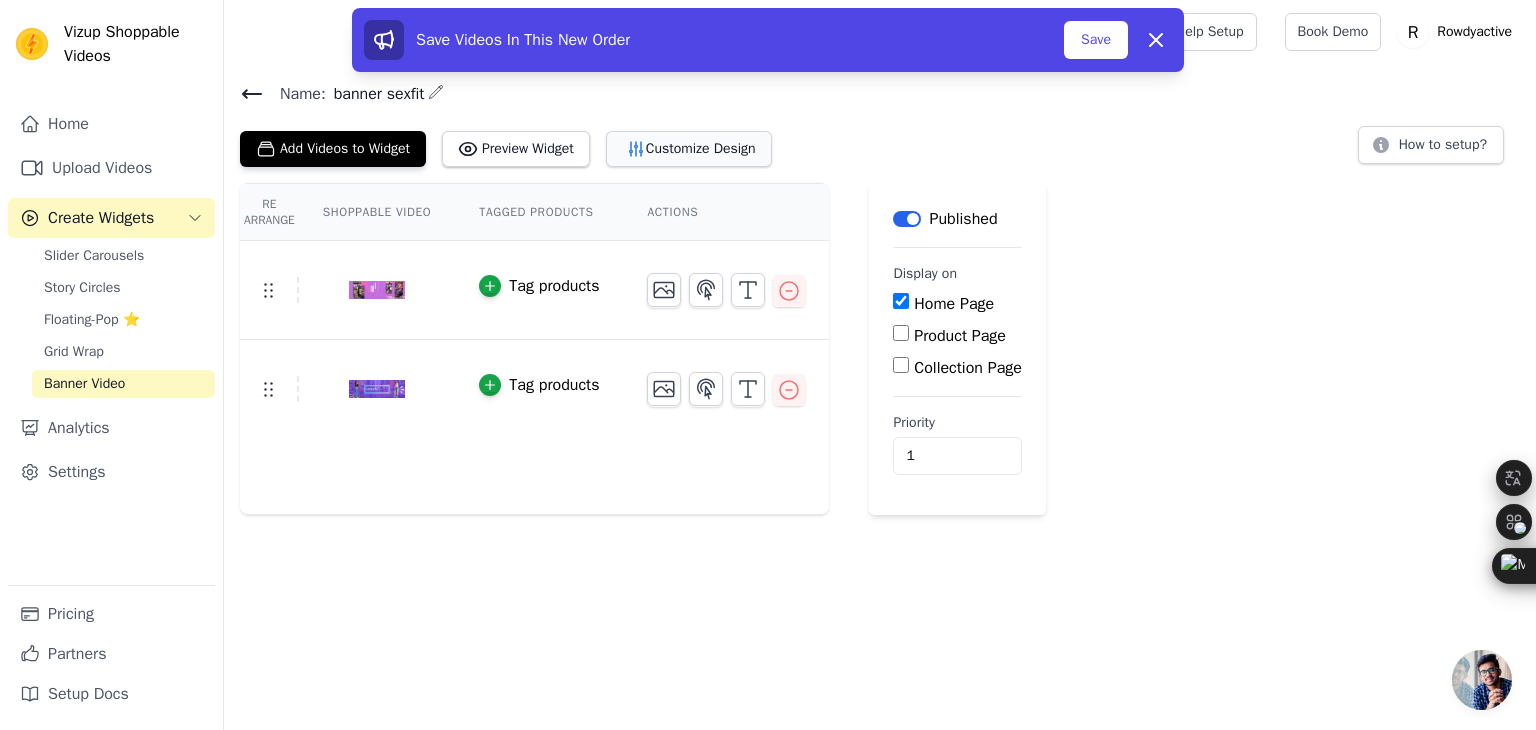 click on "Customize Design" at bounding box center [689, 149] 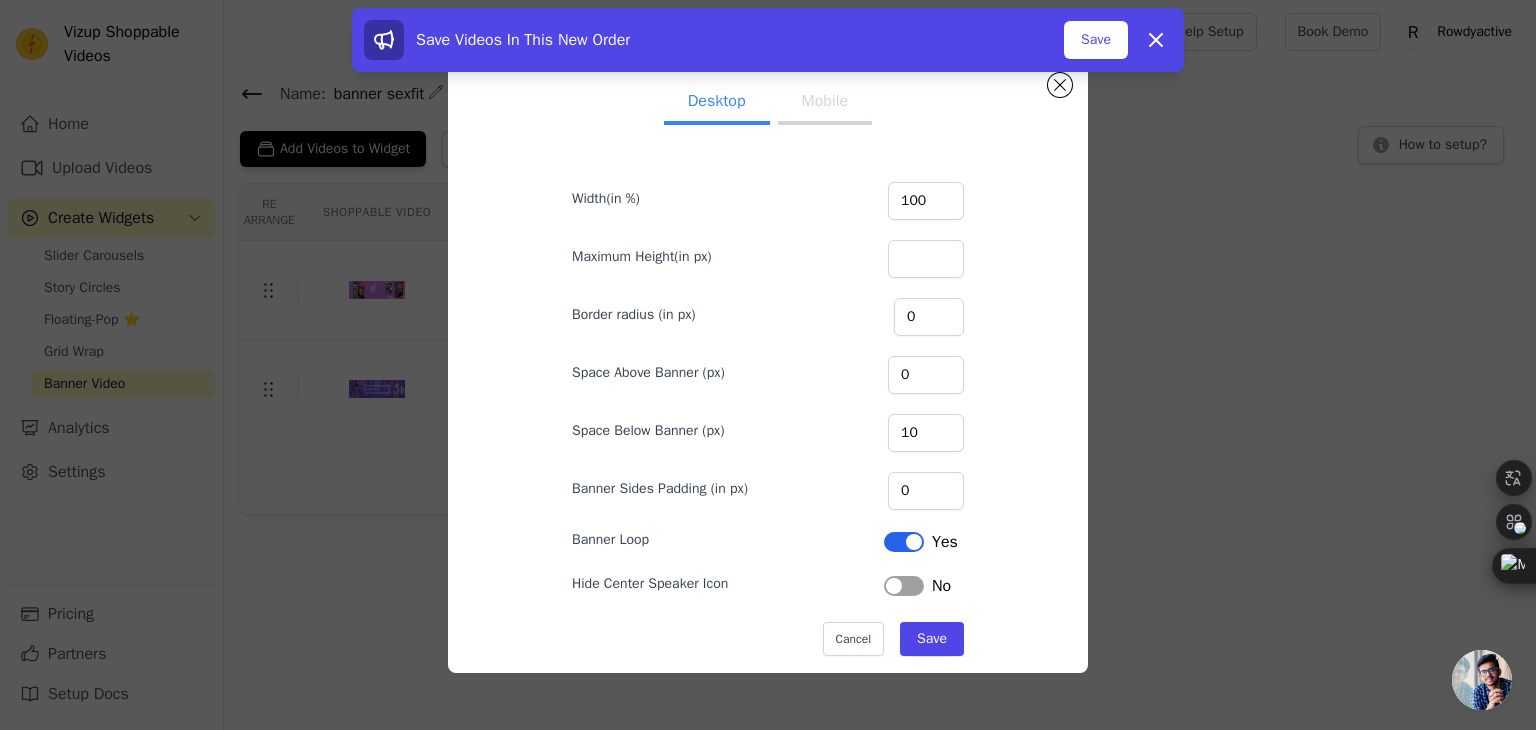 scroll, scrollTop: 0, scrollLeft: 0, axis: both 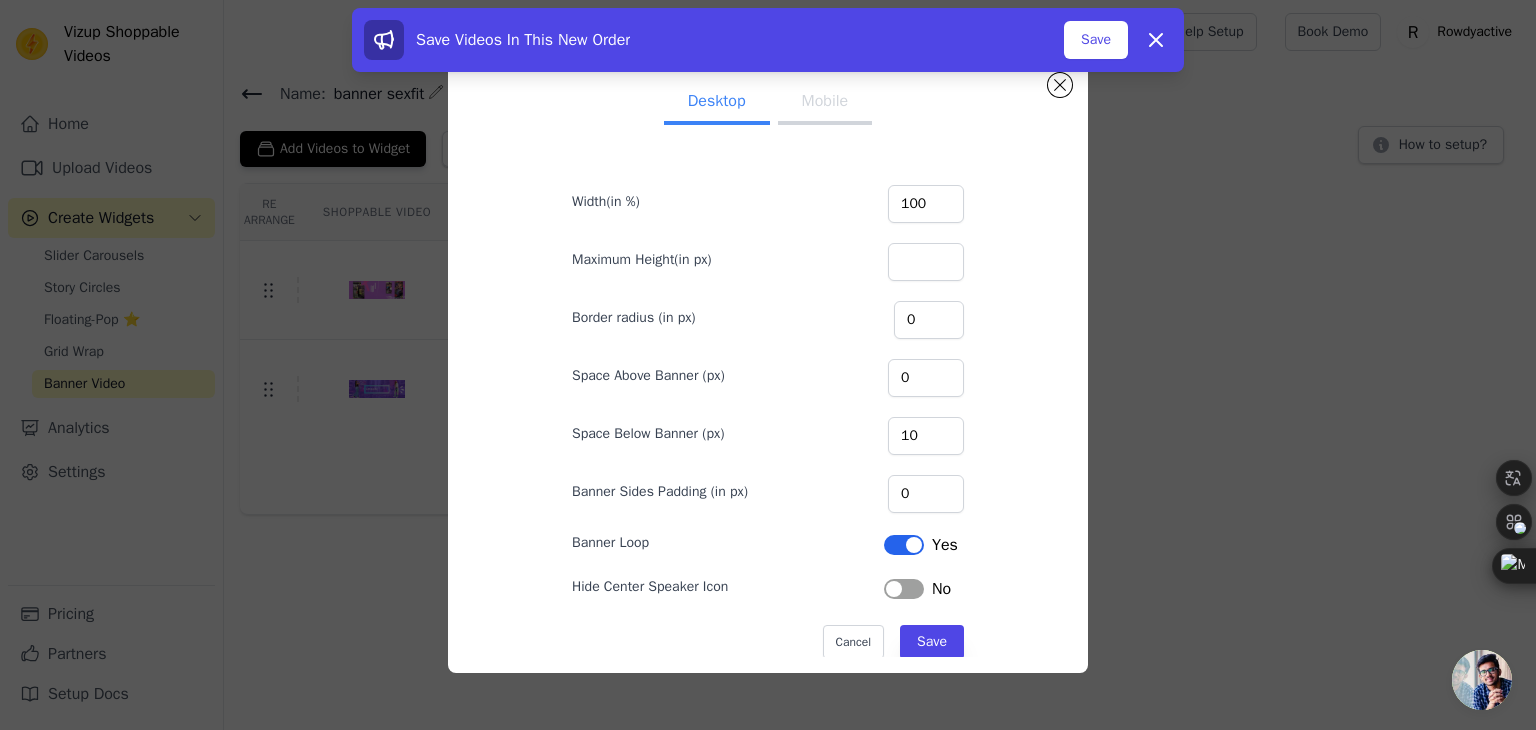 click on "Mobile" at bounding box center (825, 103) 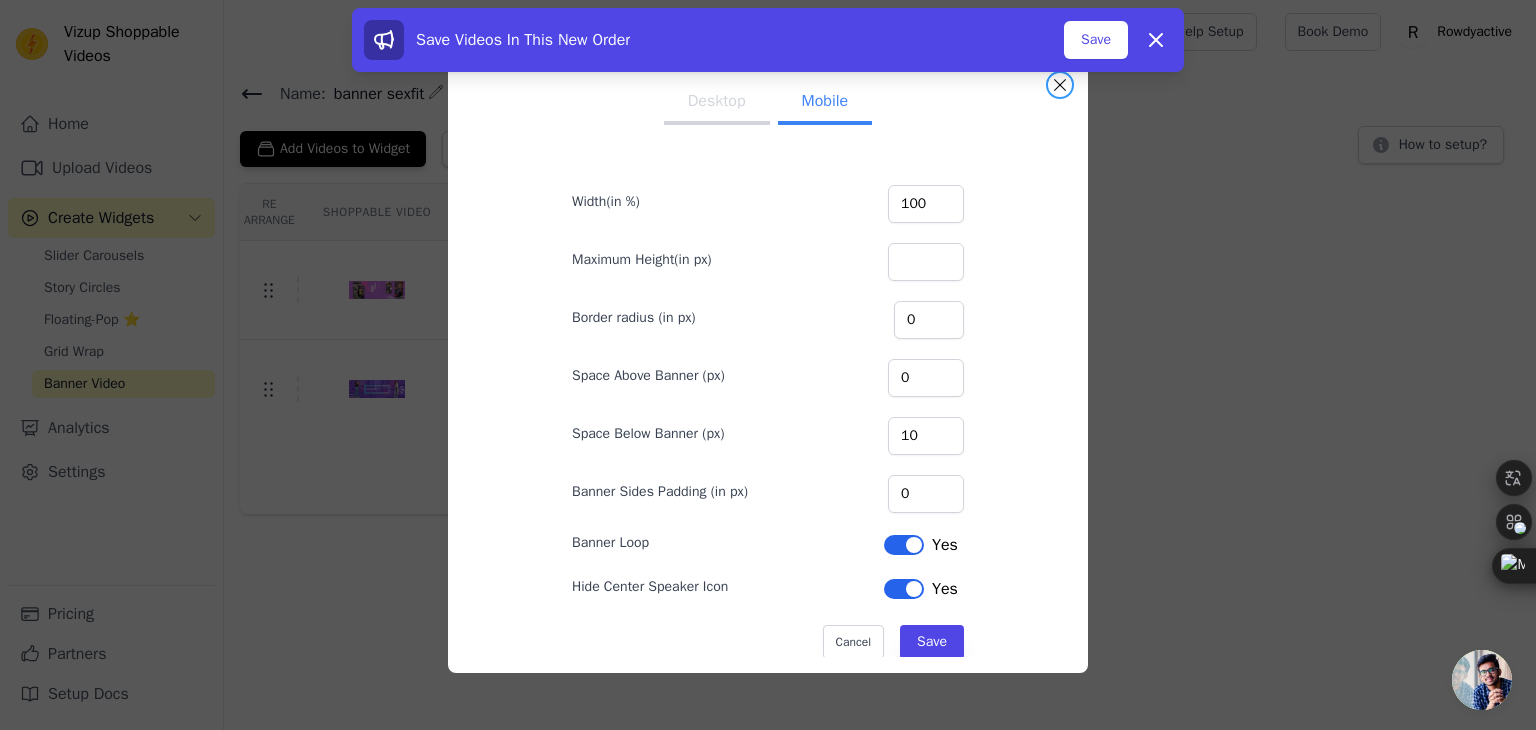 click at bounding box center [1060, 85] 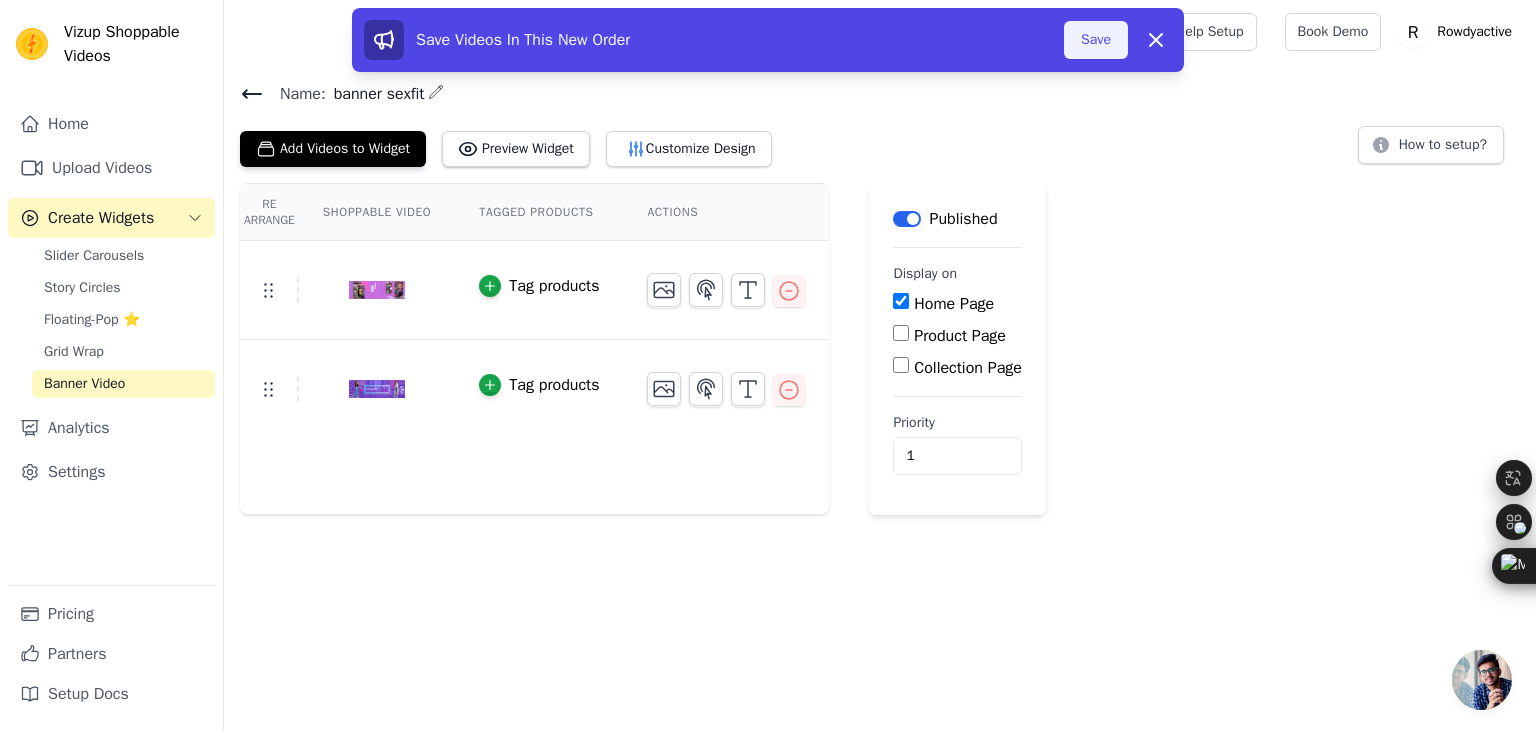 click on "Save" at bounding box center (1096, 40) 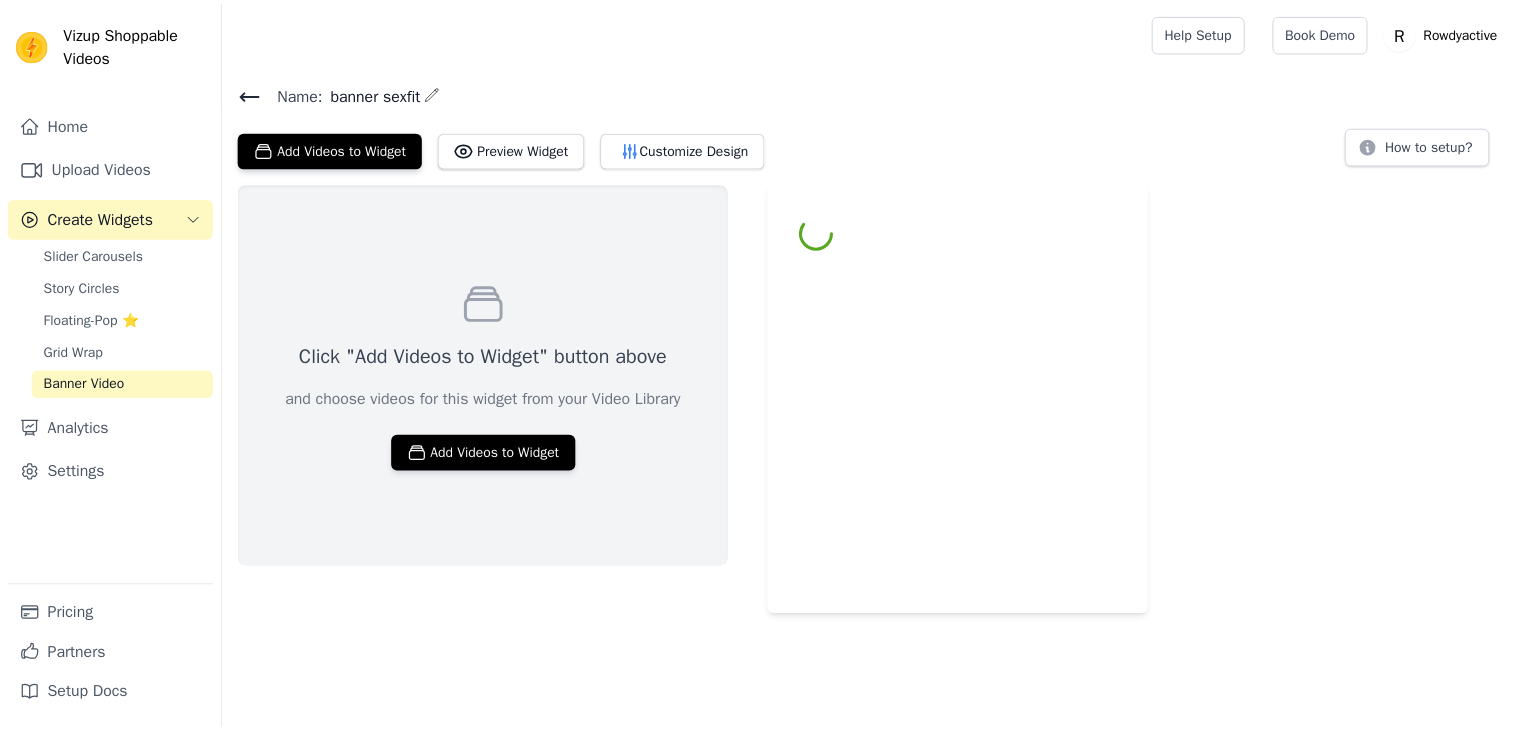 scroll, scrollTop: 0, scrollLeft: 0, axis: both 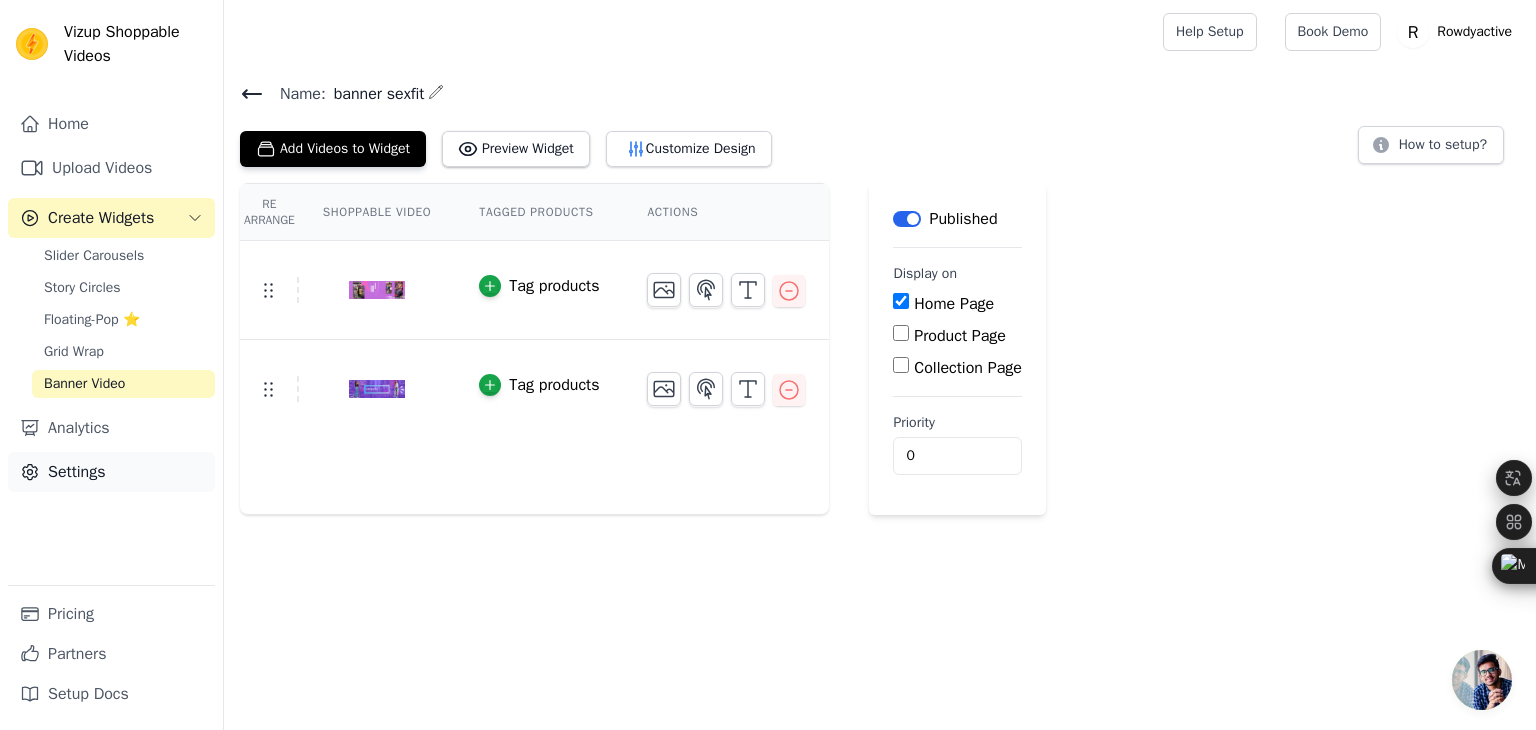 click on "Settings" at bounding box center (111, 472) 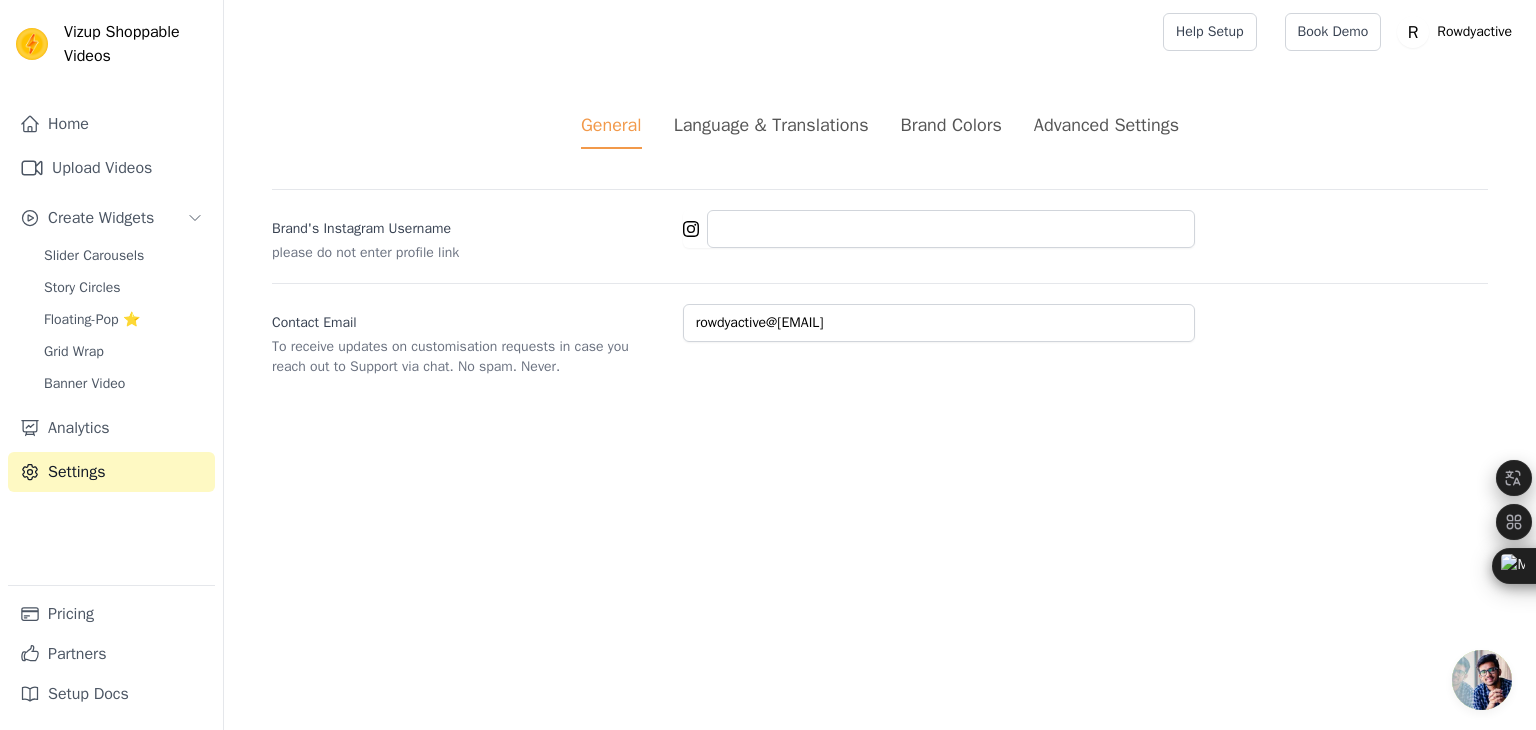 click on "Advanced Settings" at bounding box center [1106, 125] 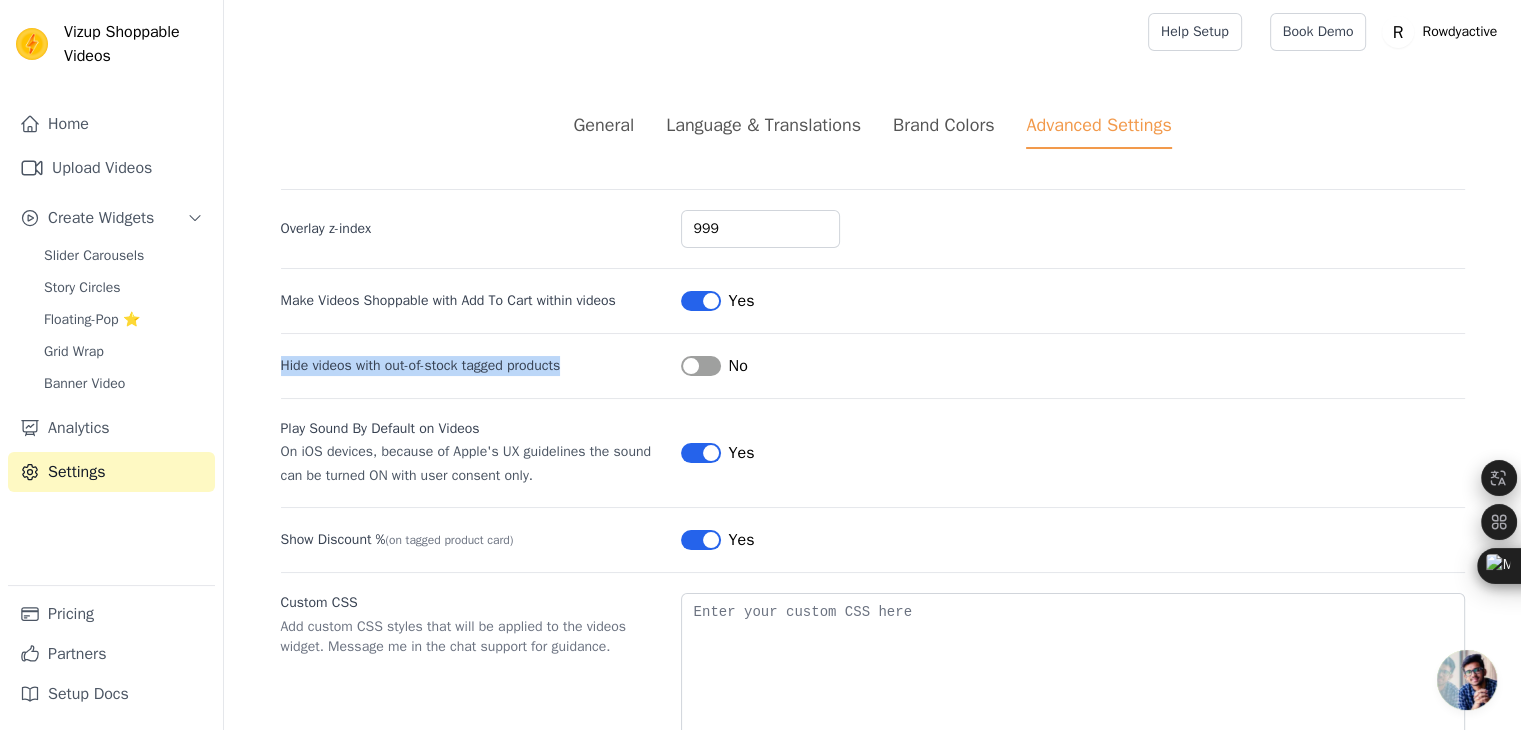 drag, startPoint x: 254, startPoint y: 362, endPoint x: 570, endPoint y: 372, distance: 316.1582 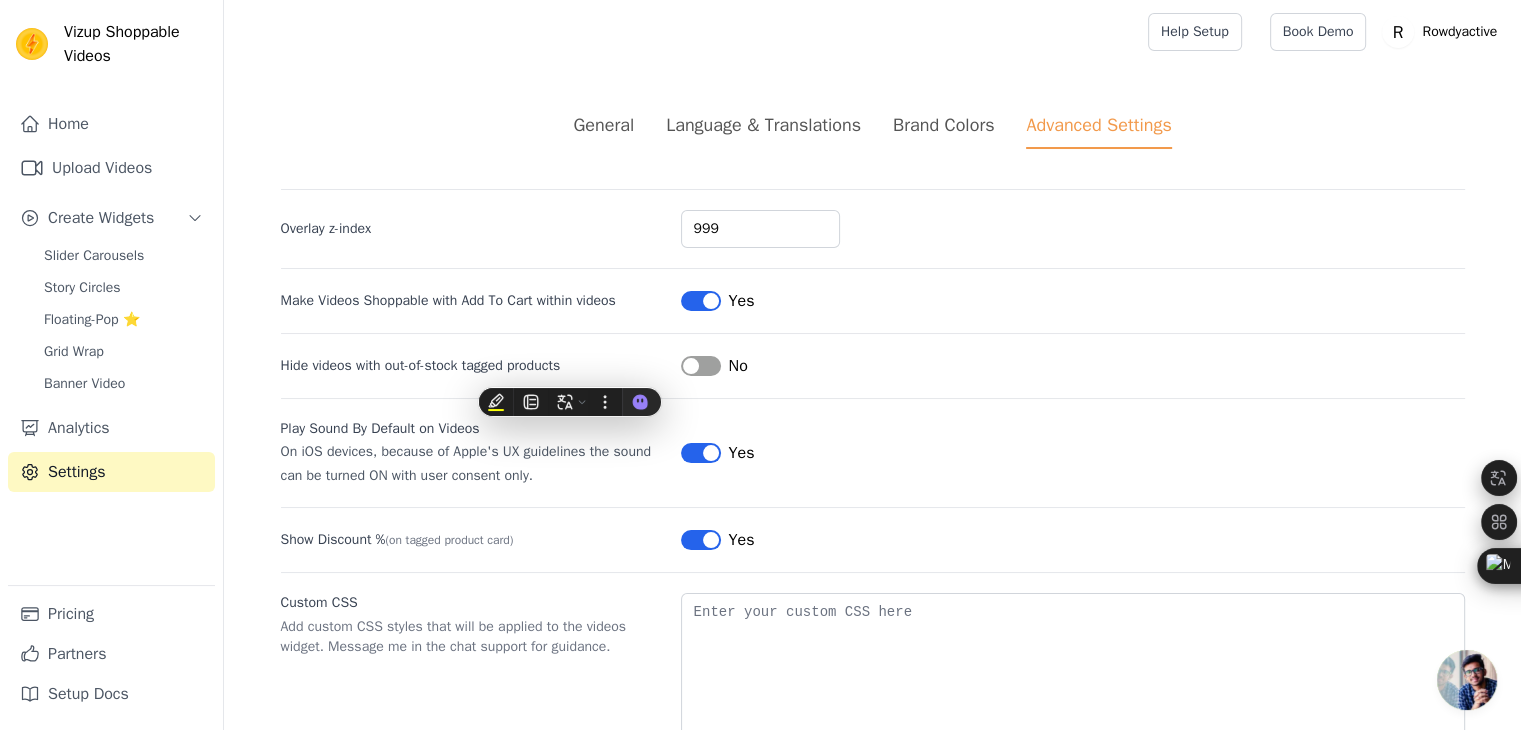 click on "General   Language & Translations   Brand Colors   Advanced Settings" at bounding box center [873, 130] 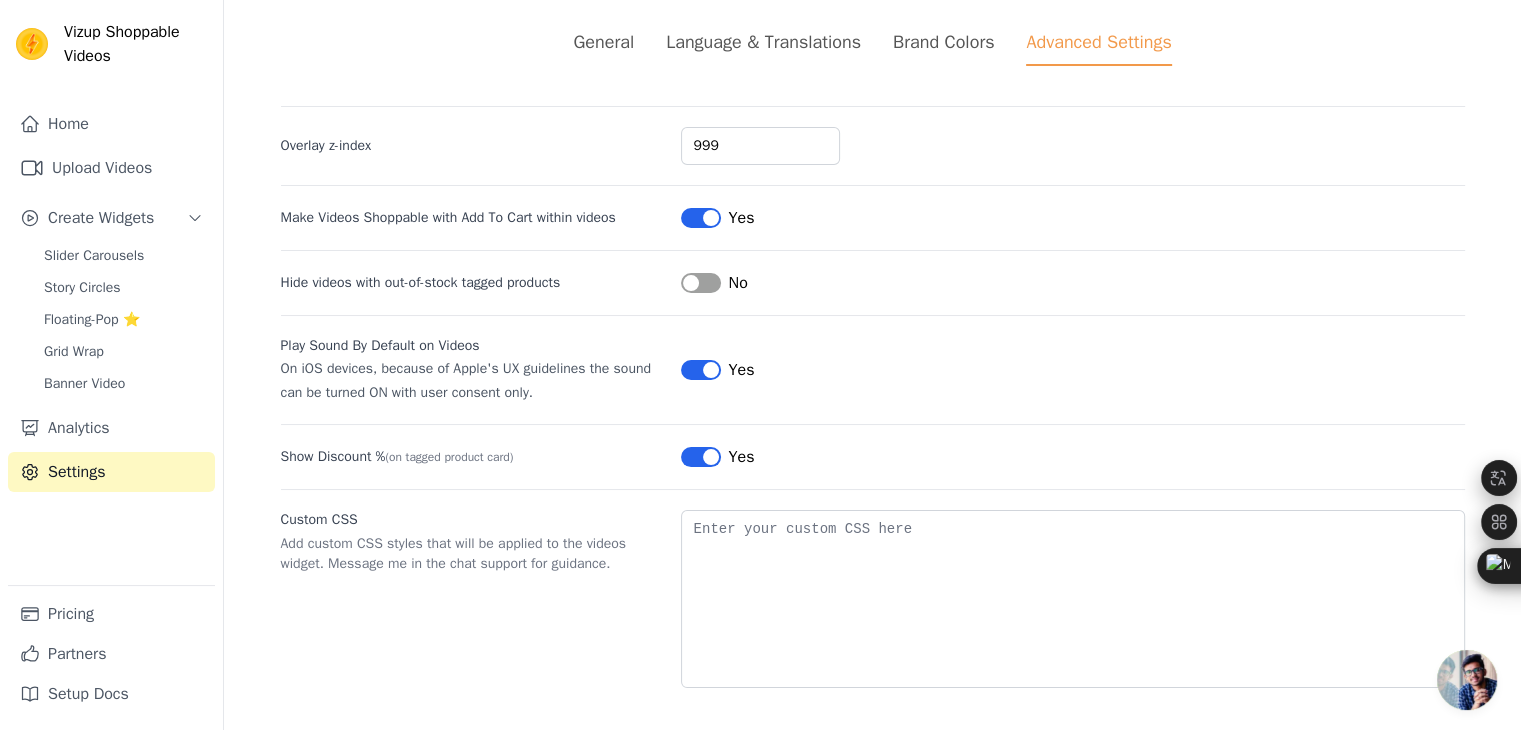 scroll, scrollTop: 87, scrollLeft: 0, axis: vertical 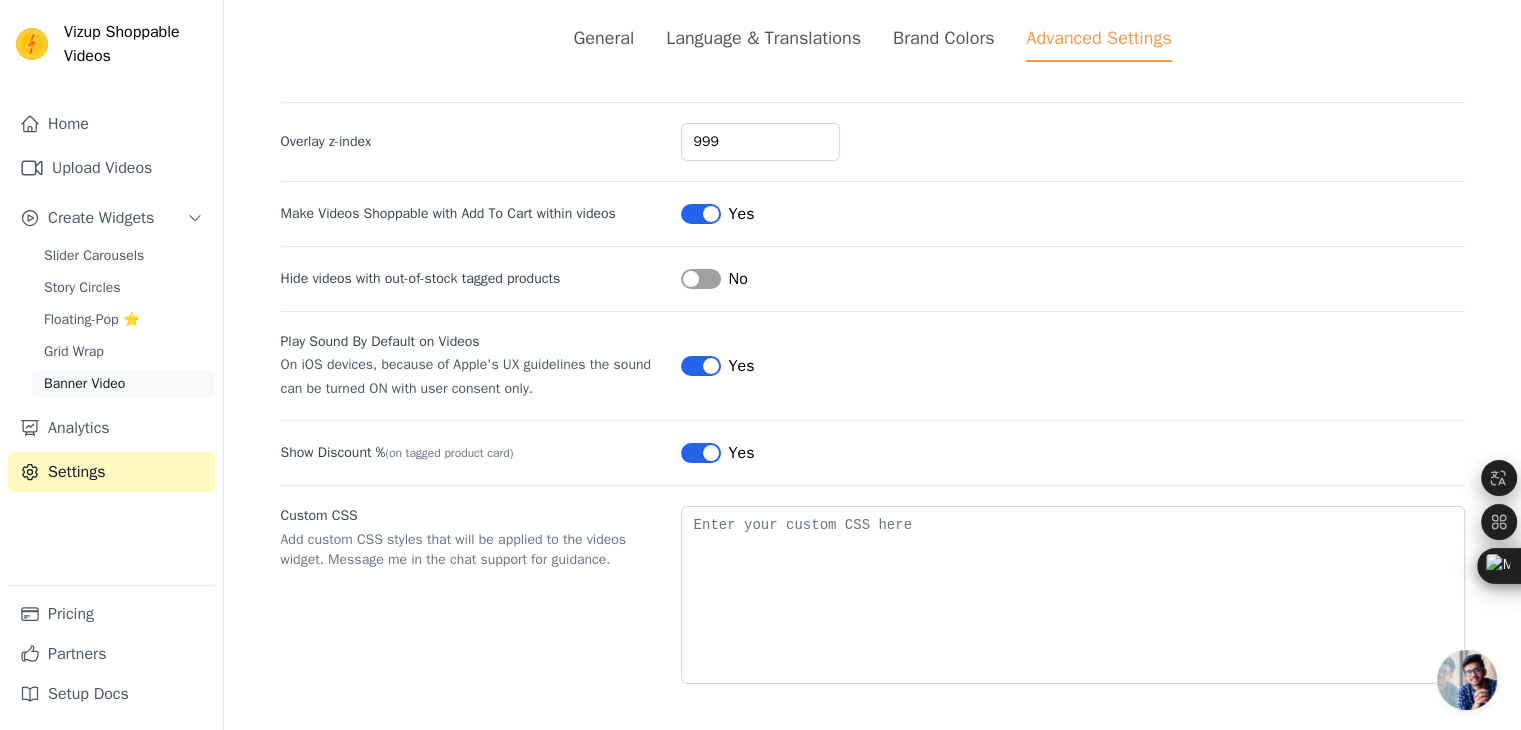click on "Banner Video" at bounding box center (84, 384) 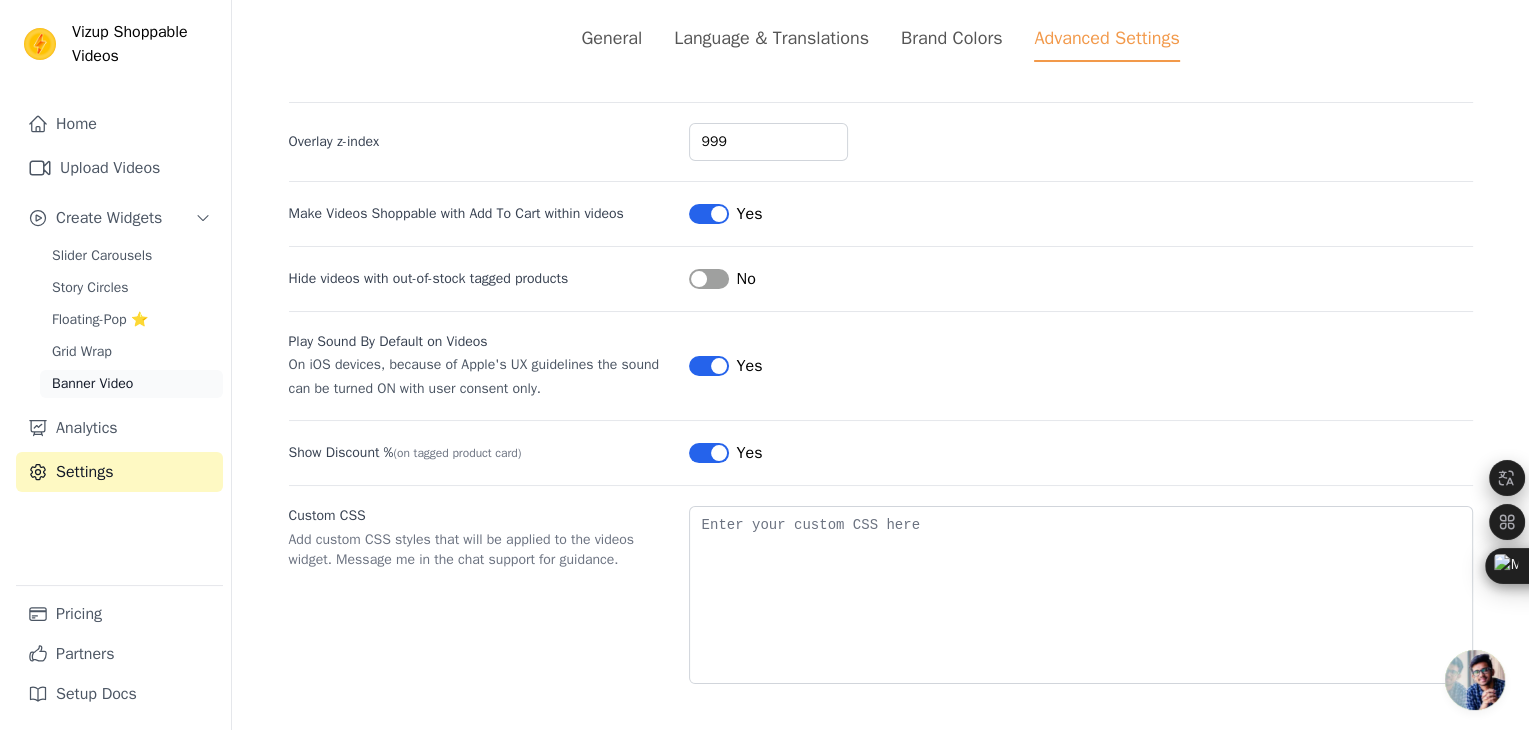 scroll, scrollTop: 0, scrollLeft: 0, axis: both 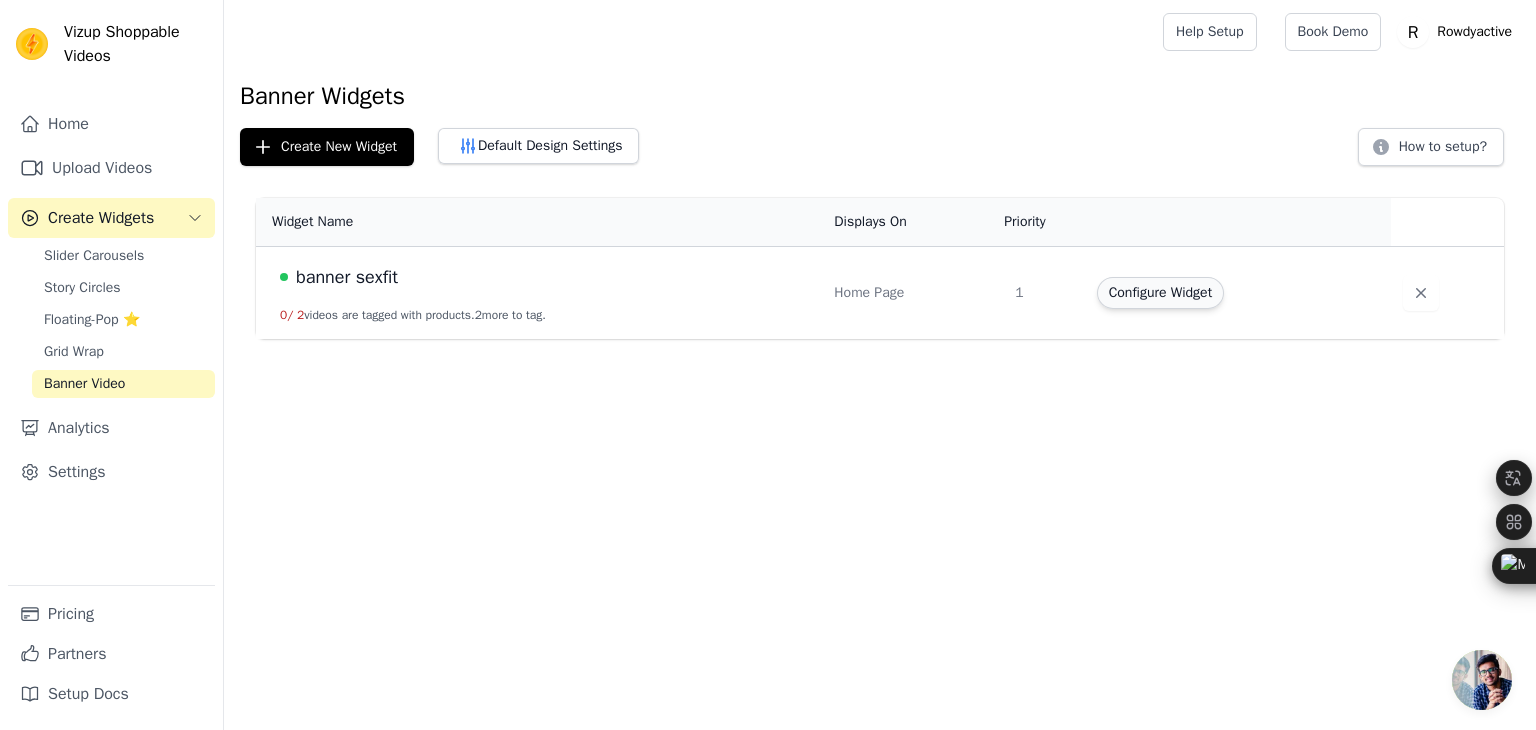 click on "Configure Widget" at bounding box center [1160, 293] 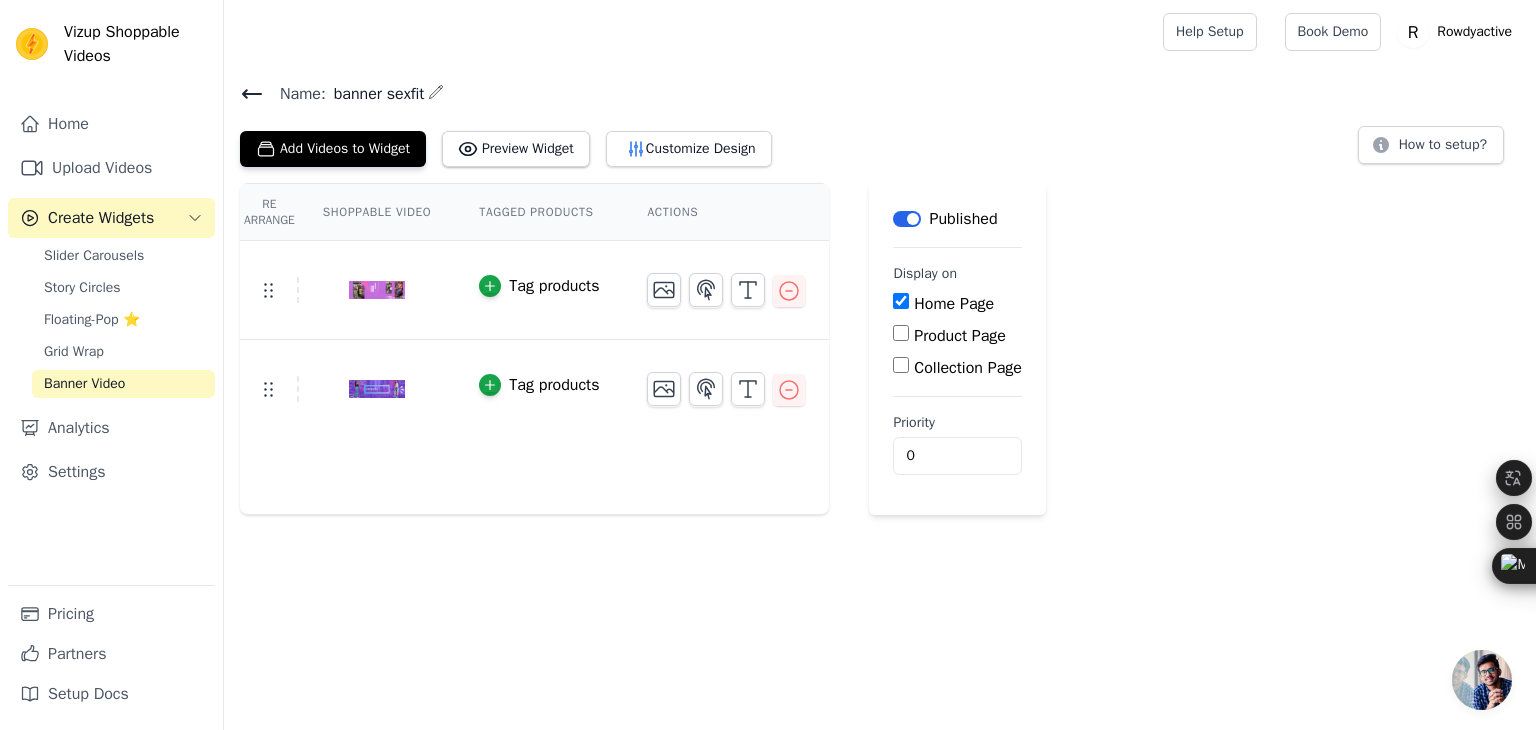 click on "Shoppable Video" at bounding box center [377, 212] 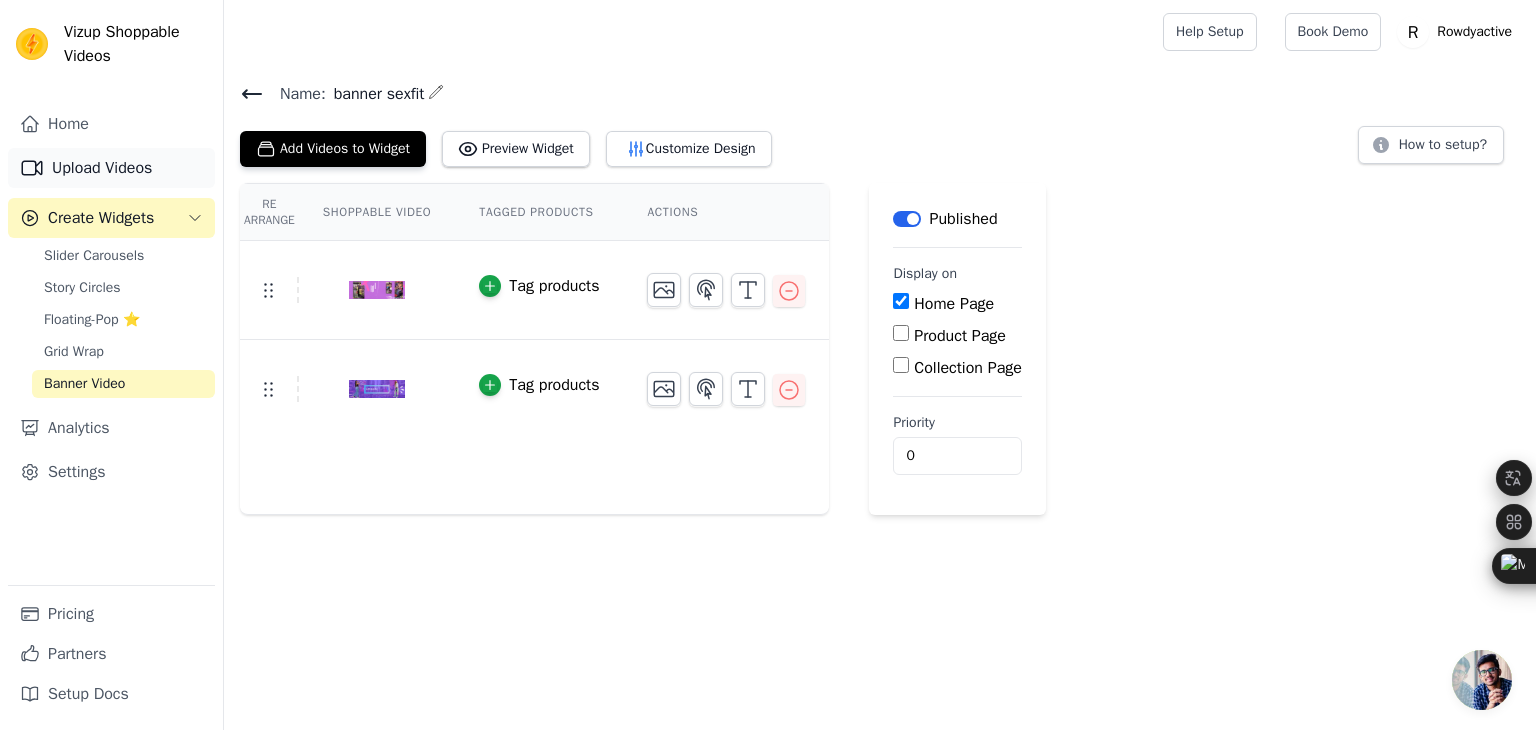 click on "Upload Videos" at bounding box center [111, 168] 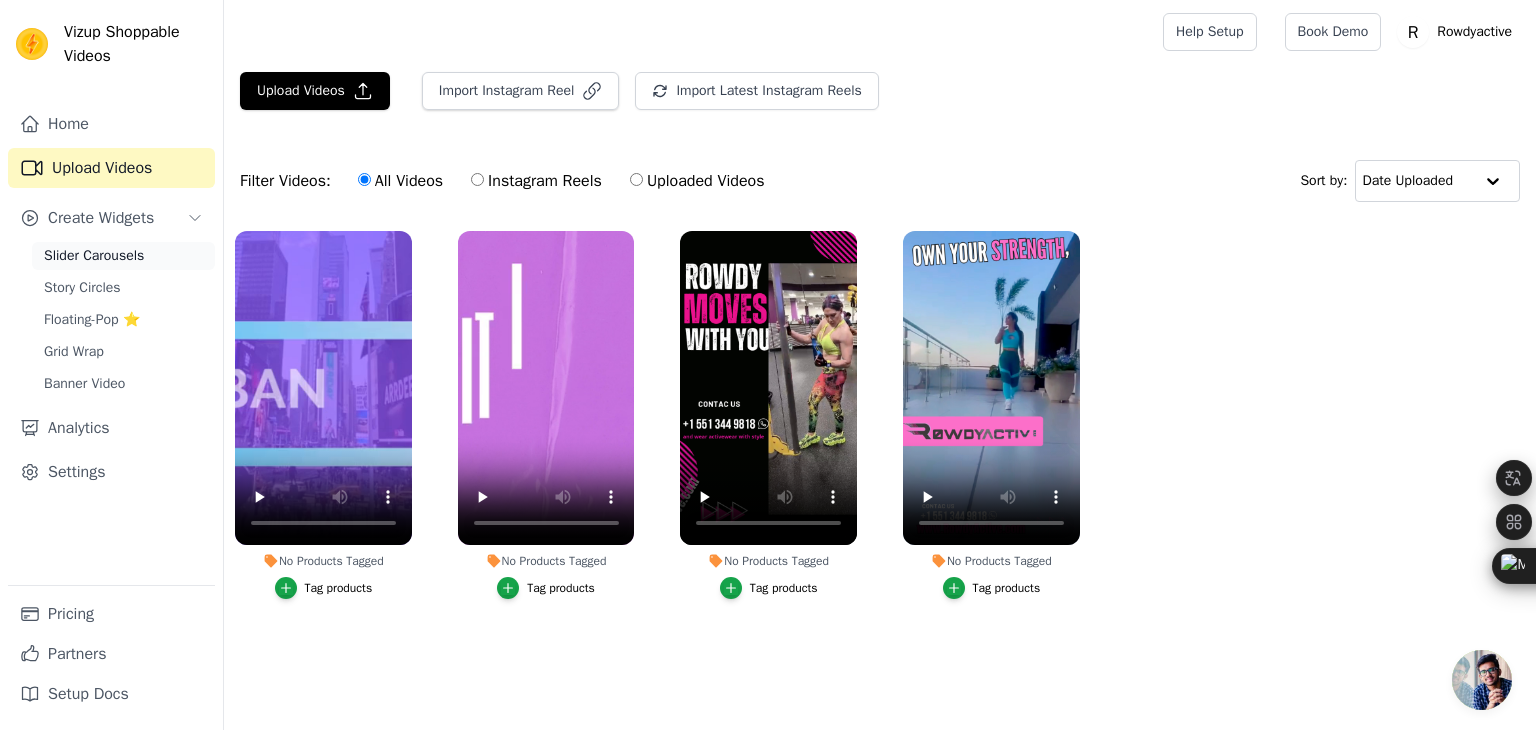 click on "Slider Carousels" at bounding box center [94, 256] 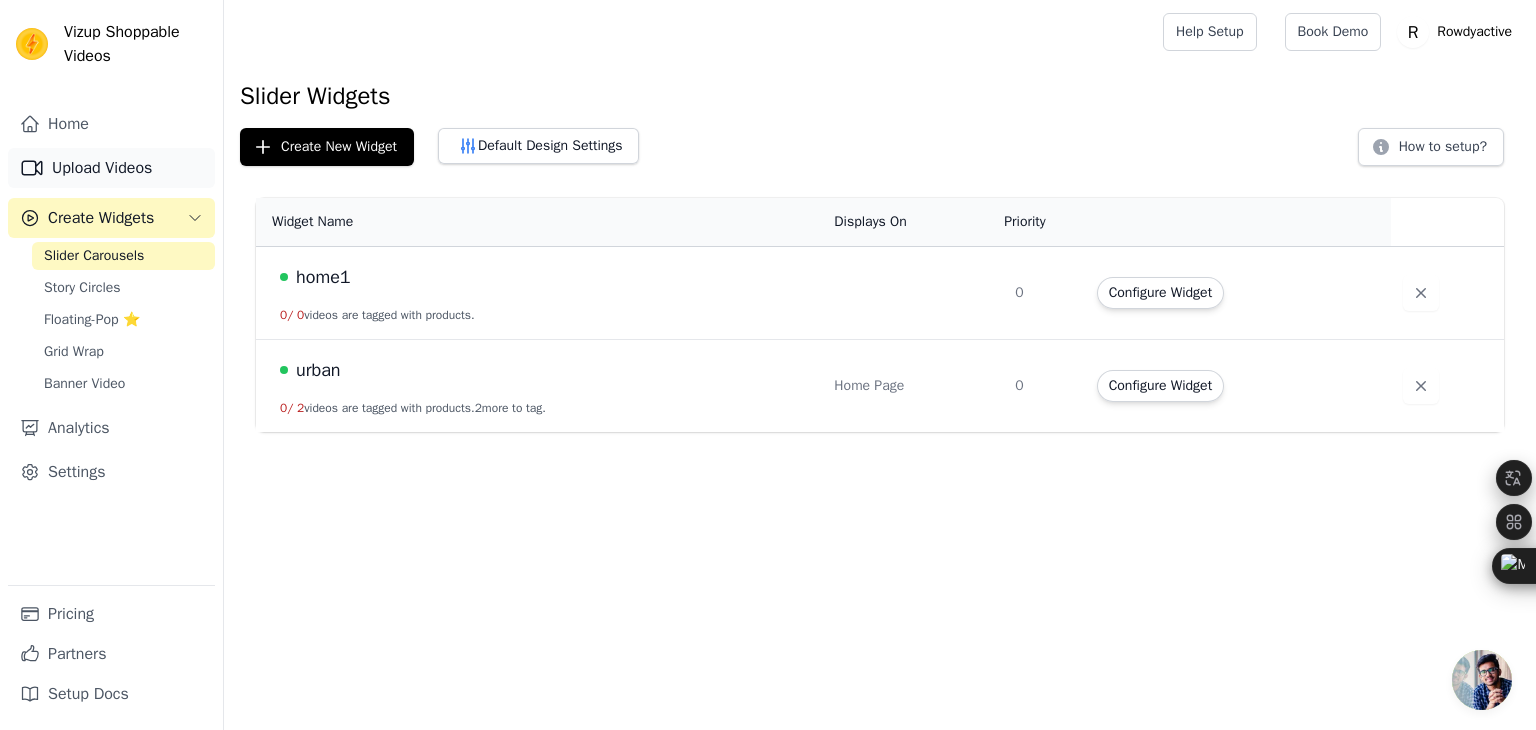 click on "Upload Videos" at bounding box center [111, 168] 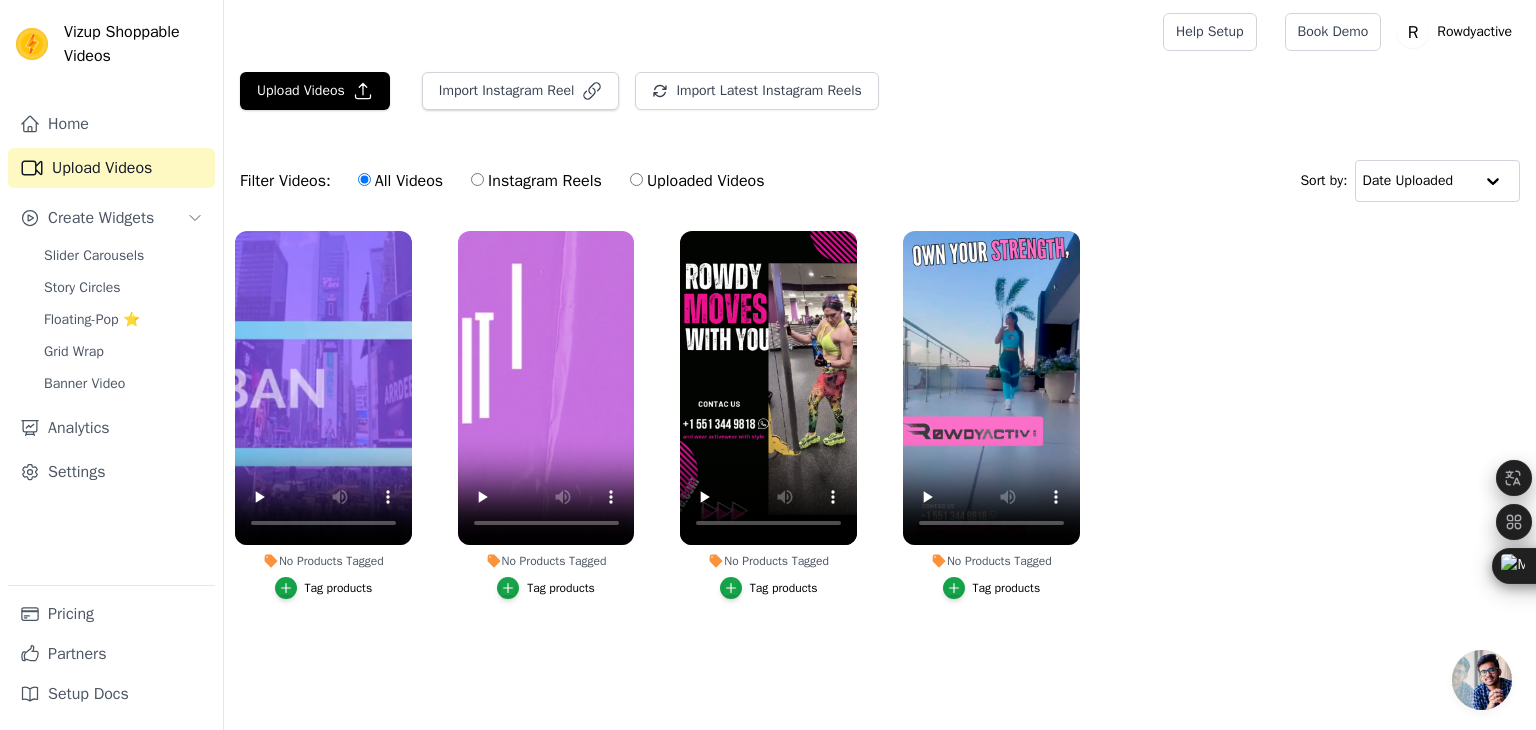 click on "Tag products" at bounding box center (1007, 588) 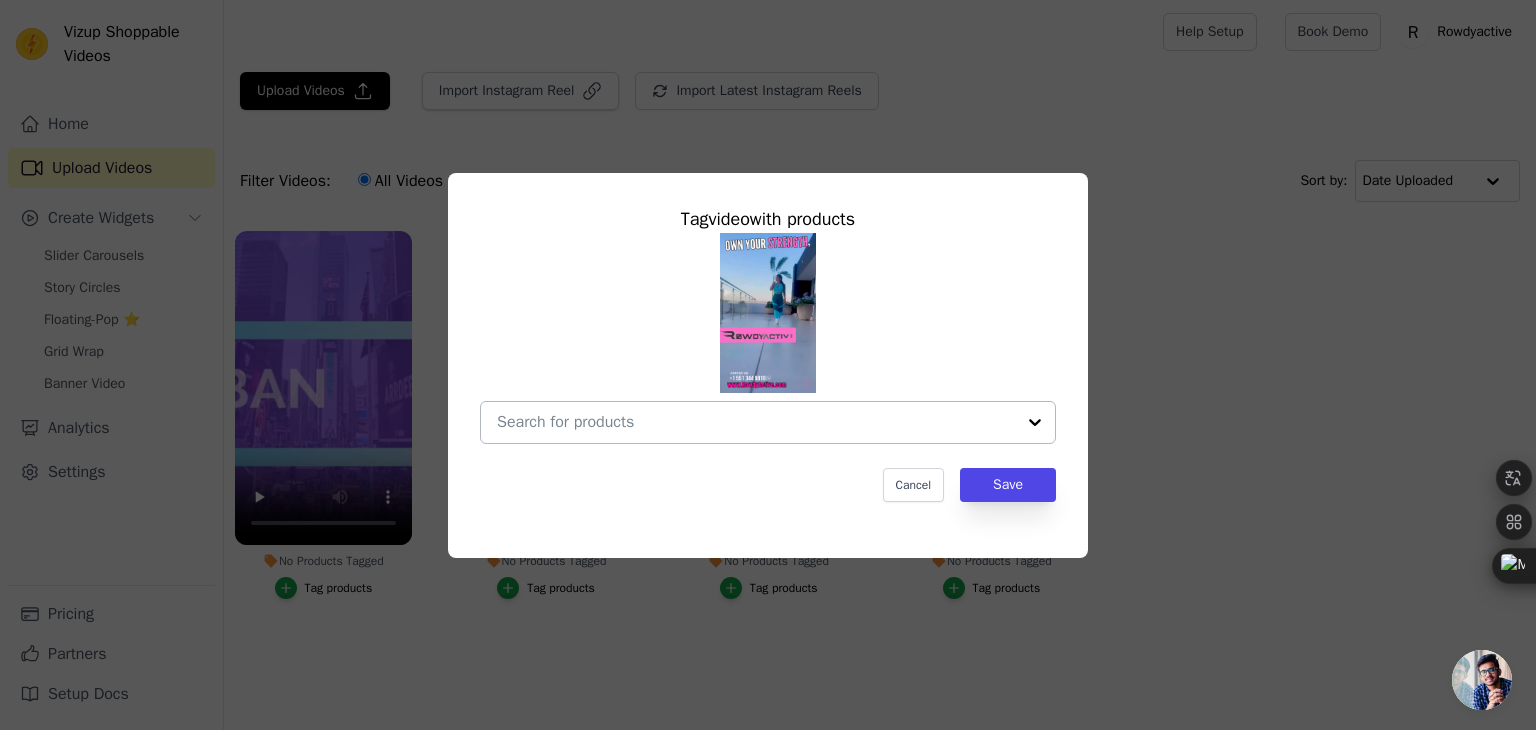 click on "No Products Tagged     Tag  video  with products                         Cancel   Save     Tag products" at bounding box center [756, 422] 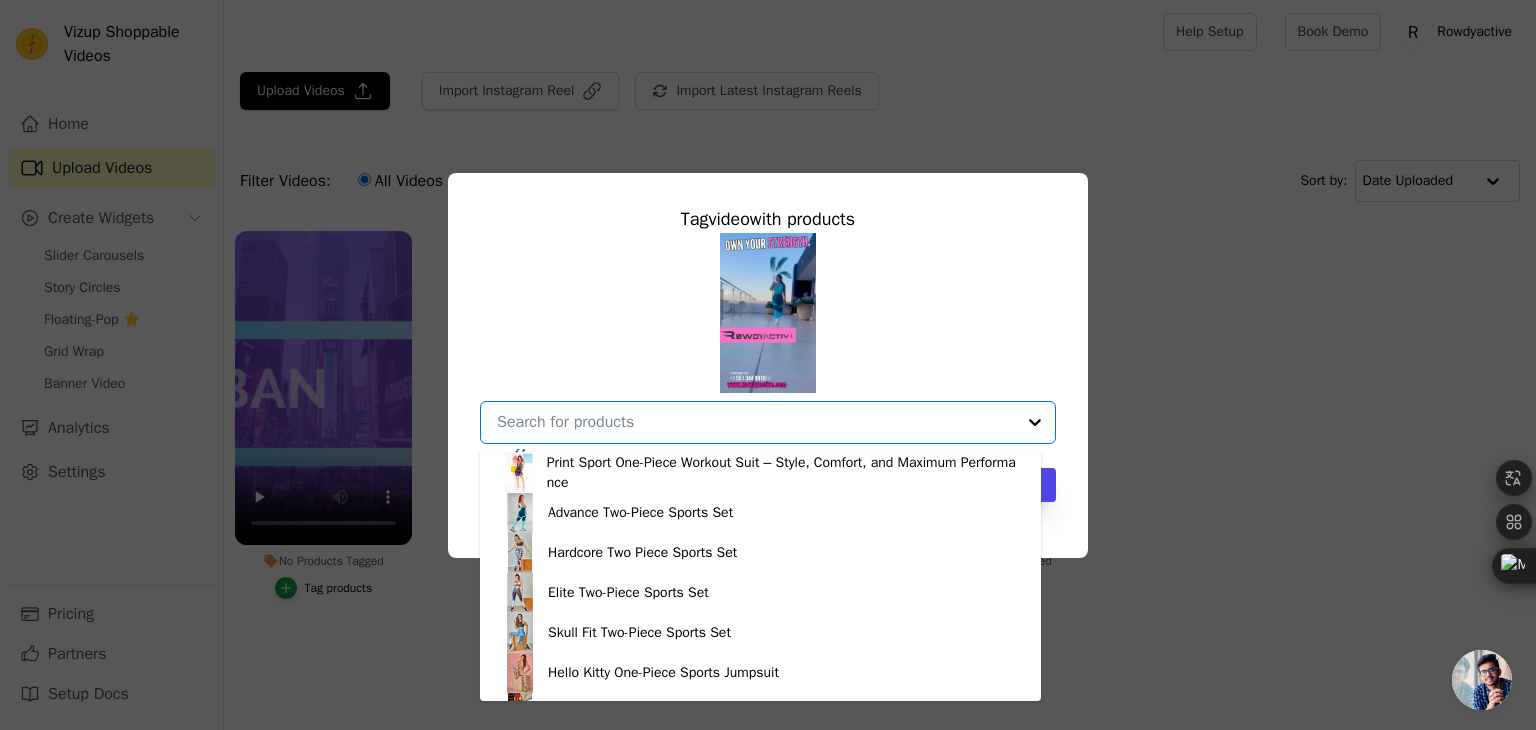 scroll, scrollTop: 400, scrollLeft: 0, axis: vertical 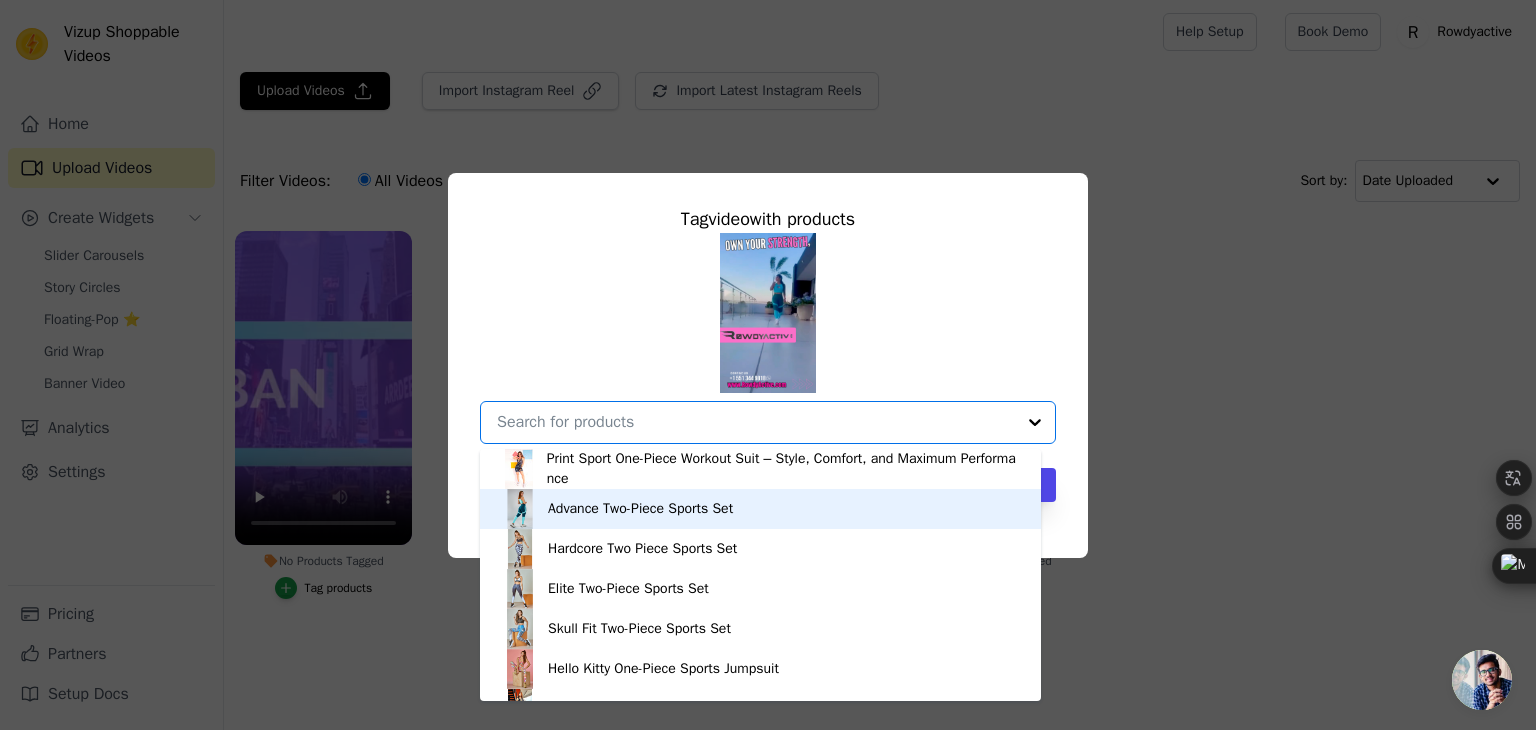 click on "Advance Two-Piece Sports Set" at bounding box center (640, 509) 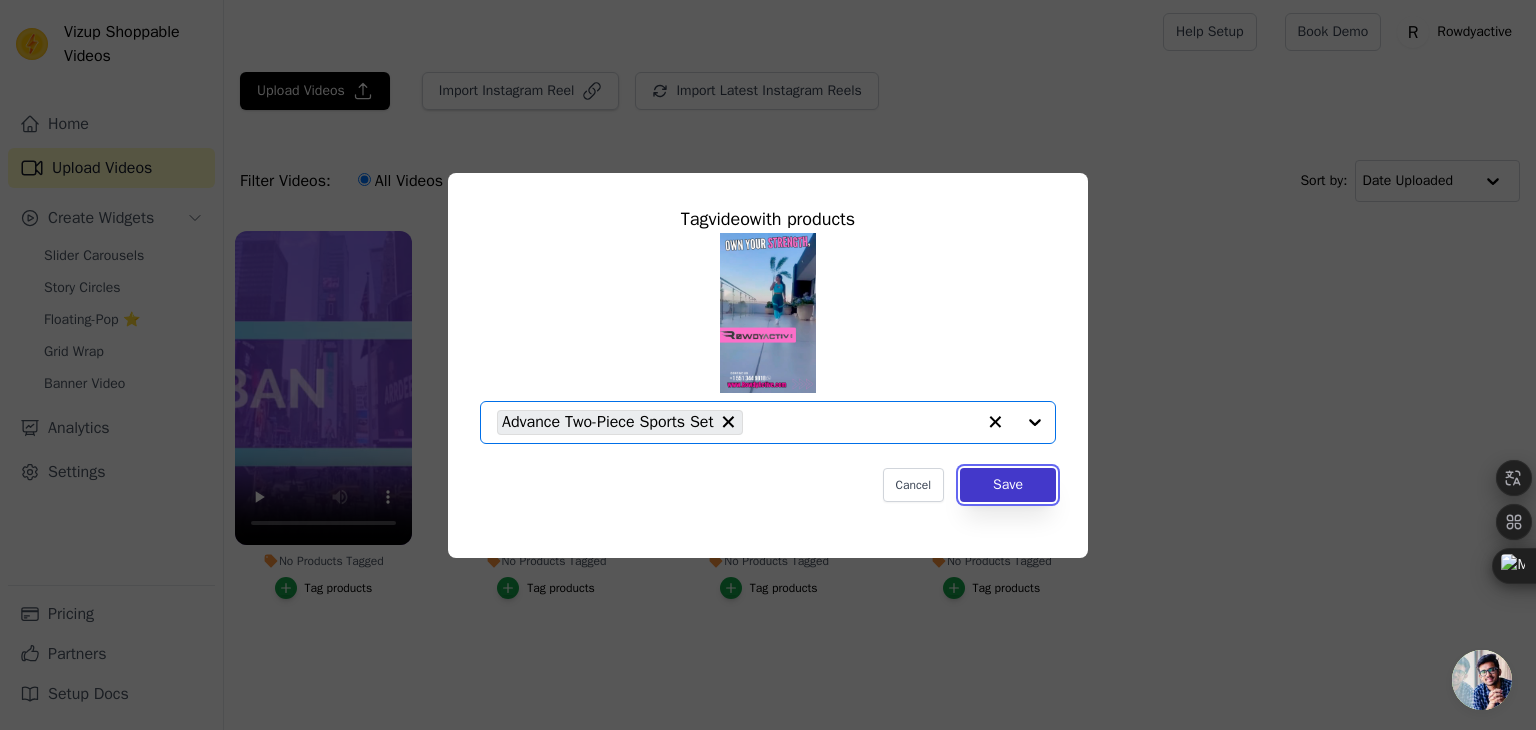 click on "Save" at bounding box center [1008, 485] 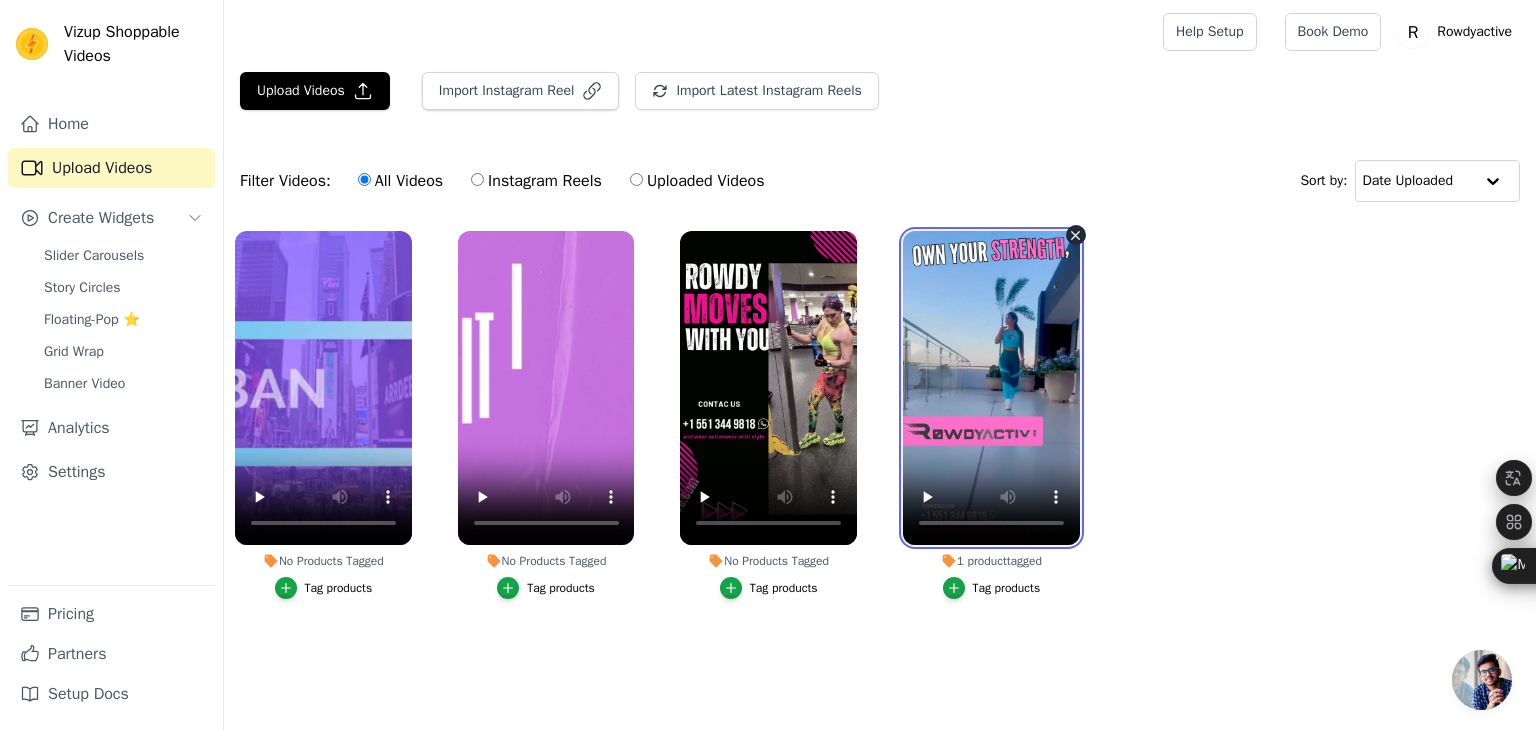 click at bounding box center (991, 388) 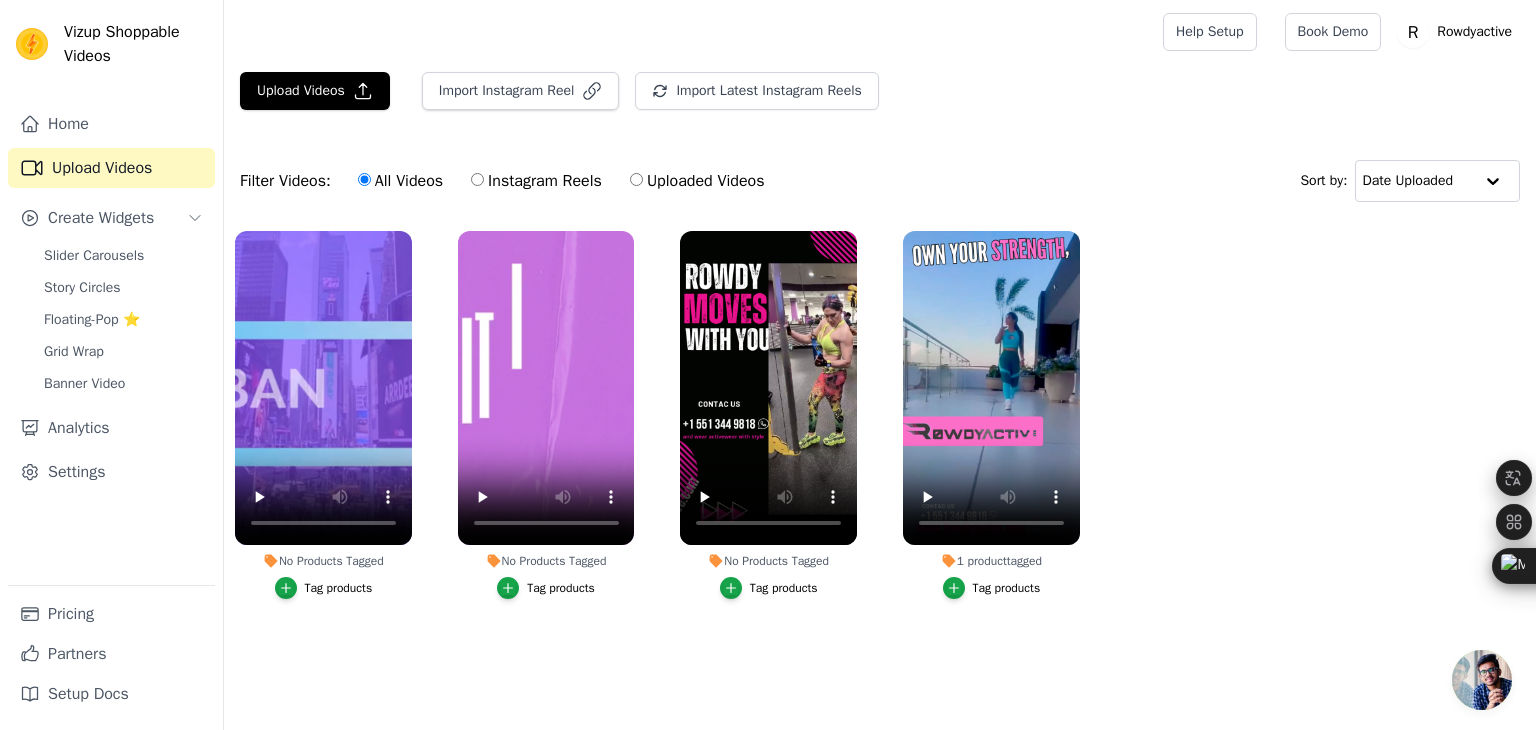 click on "No Products Tagged       Tag products
No Products Tagged       Tag products
No Products Tagged       Tag products           1   product  tagged       Tag products" at bounding box center (880, 435) 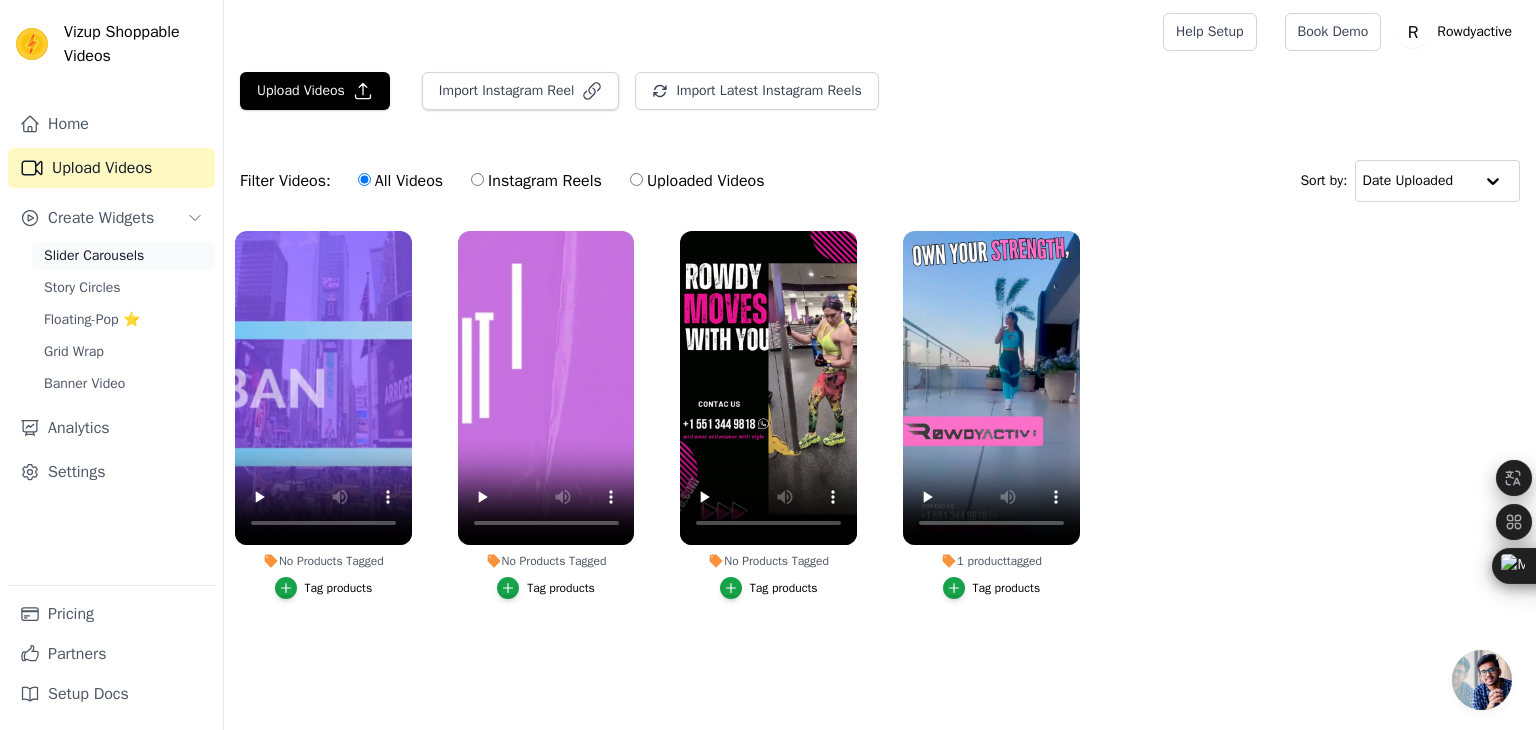 click on "Slider Carousels" at bounding box center [94, 256] 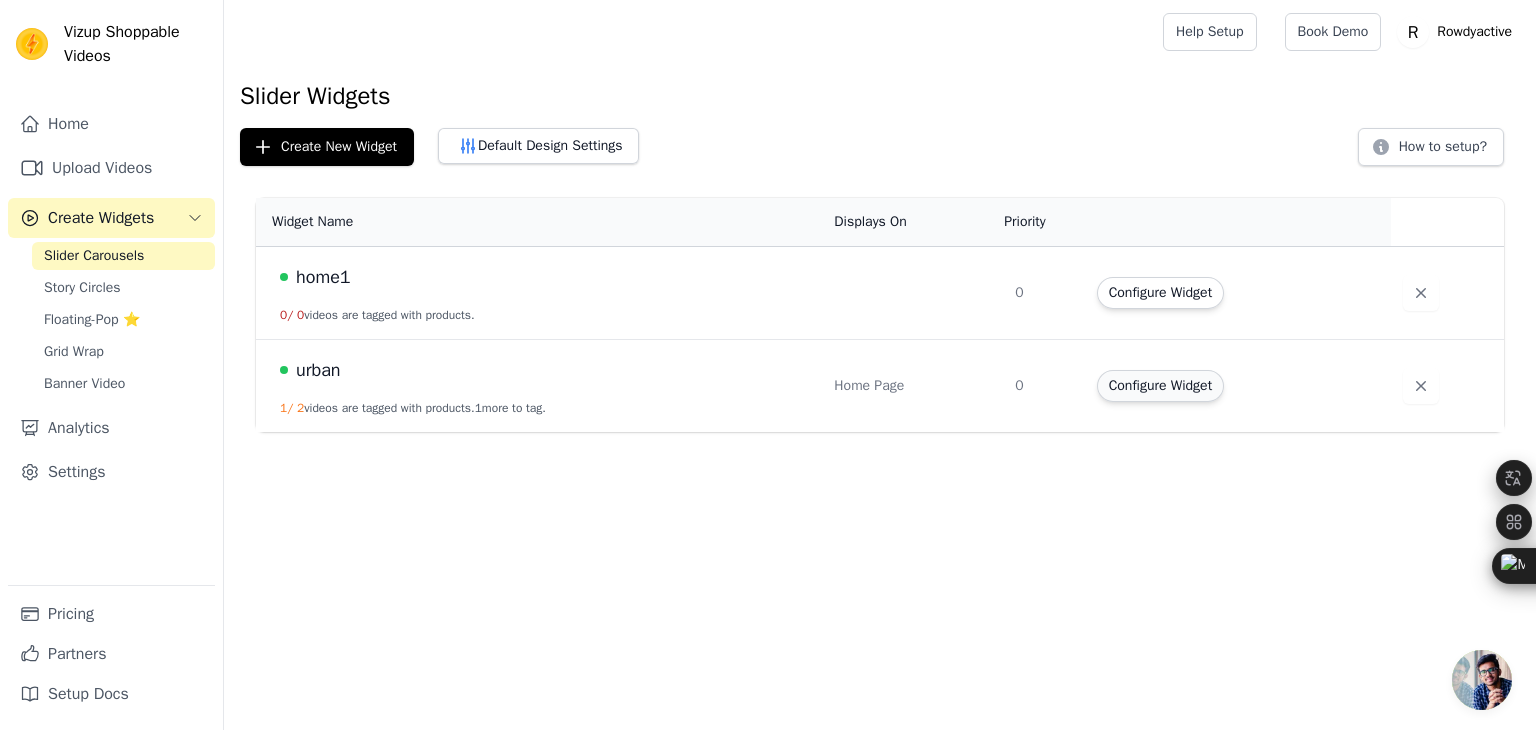 click on "Configure Widget" at bounding box center [1160, 386] 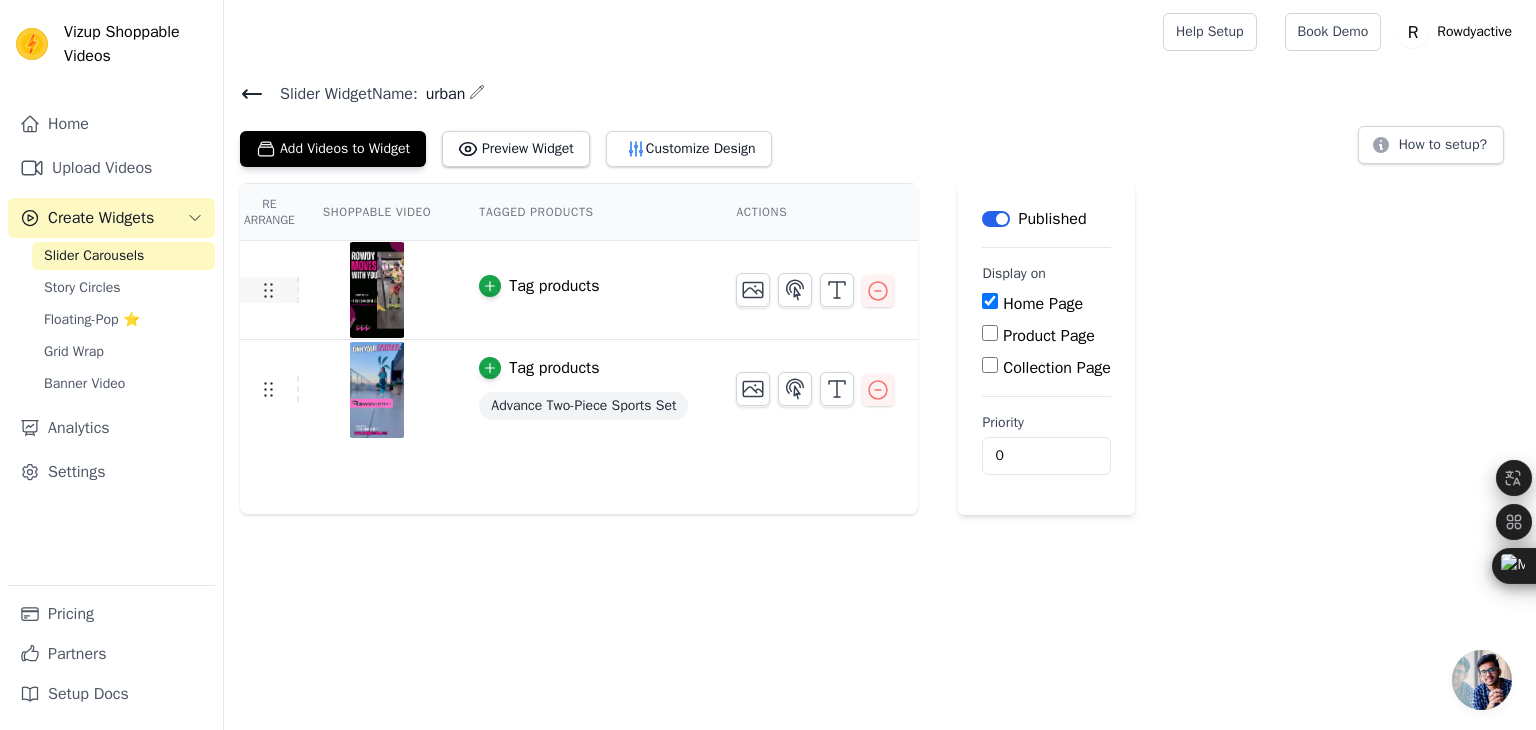 click 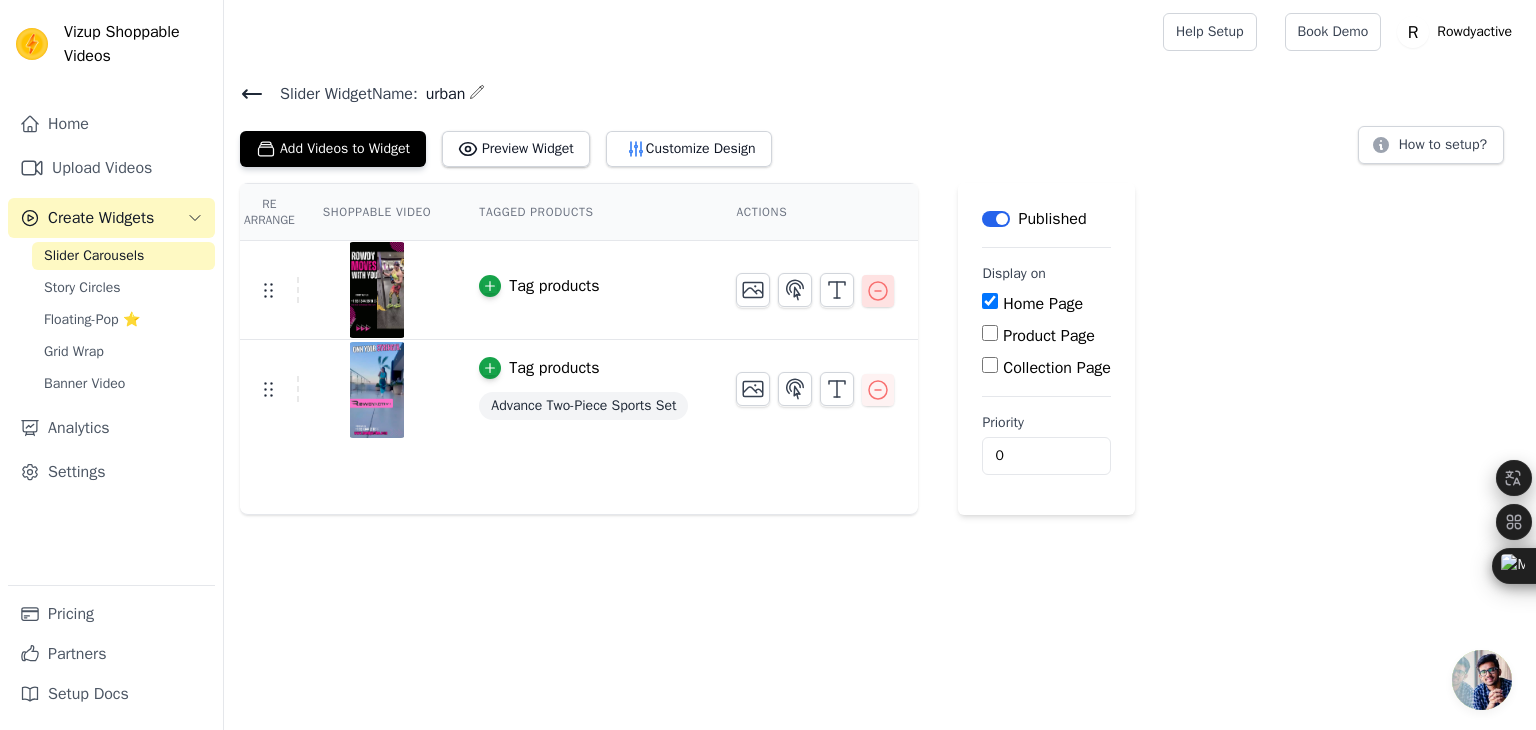click 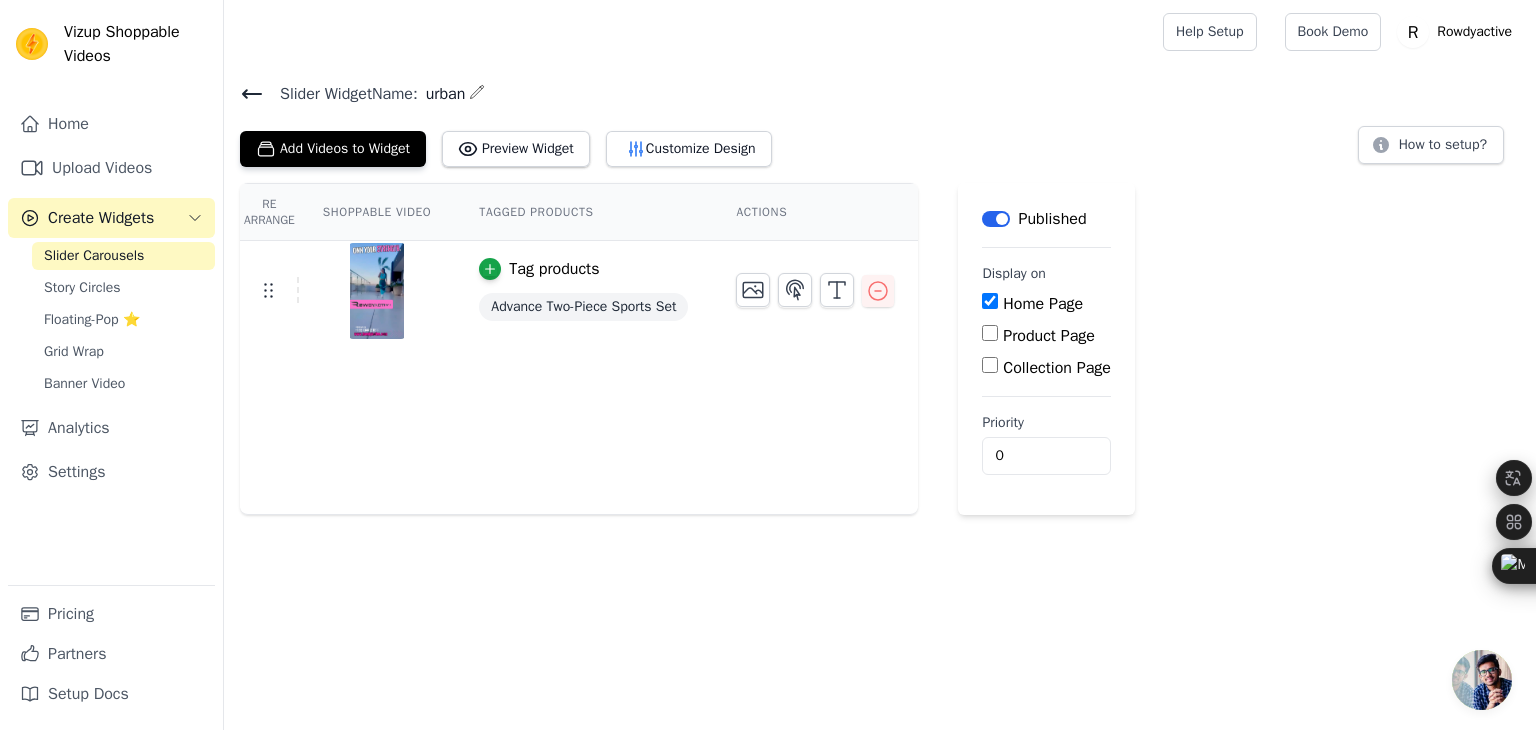 click on "Tag products" at bounding box center (554, 269) 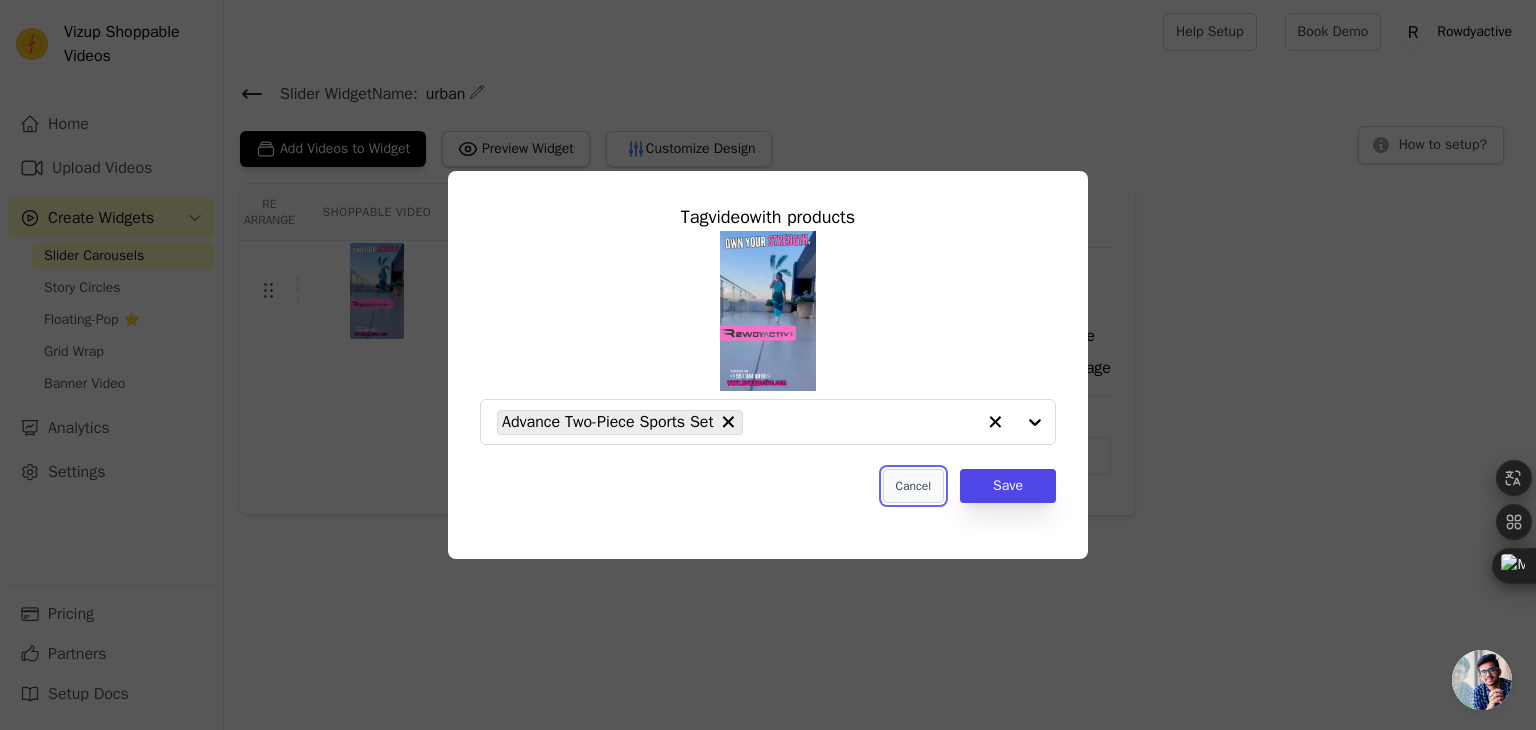 click on "Cancel" at bounding box center (913, 486) 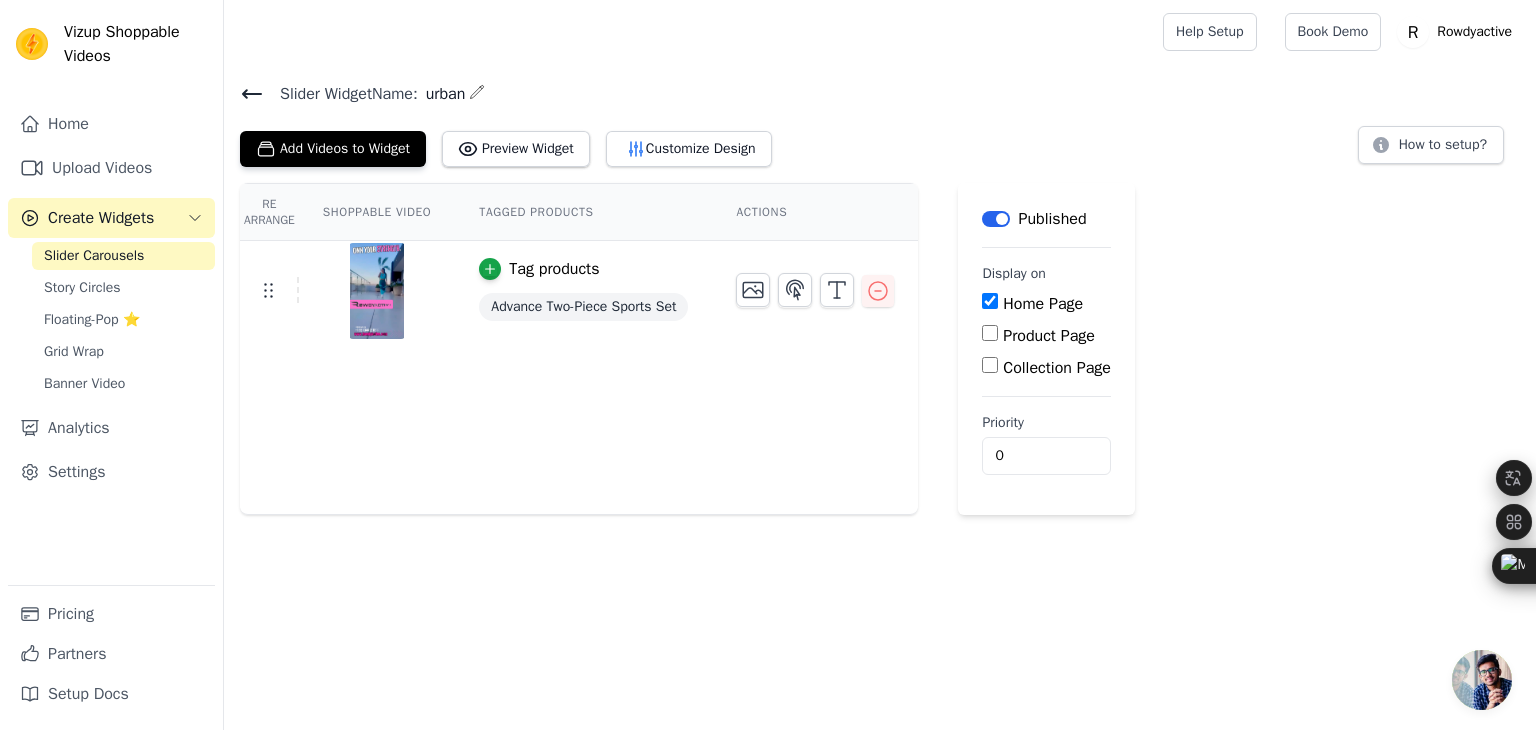 click on "Collection Page" at bounding box center [990, 365] 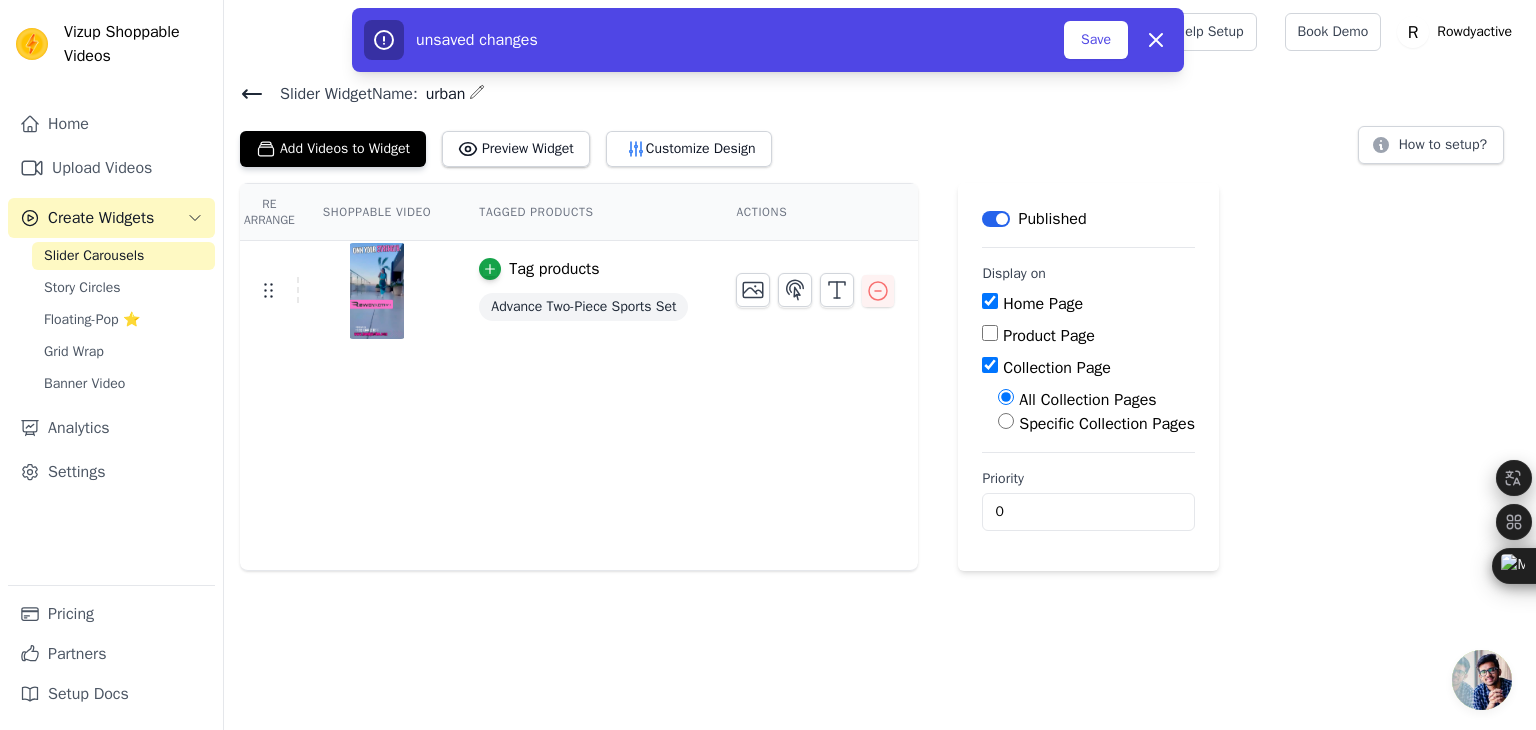 click on "Home Page" at bounding box center (990, 301) 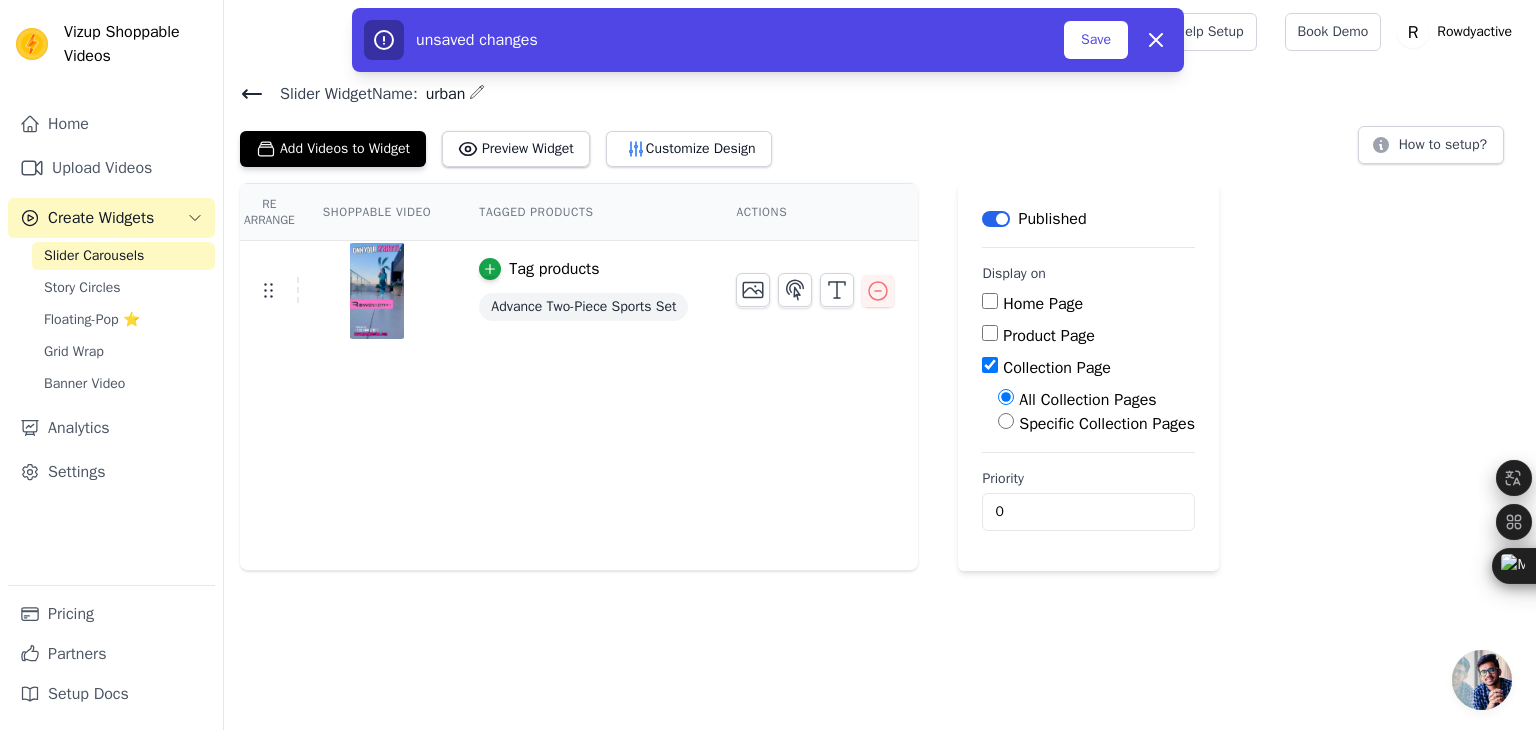 click on "Specific Collection Pages" at bounding box center [1107, 424] 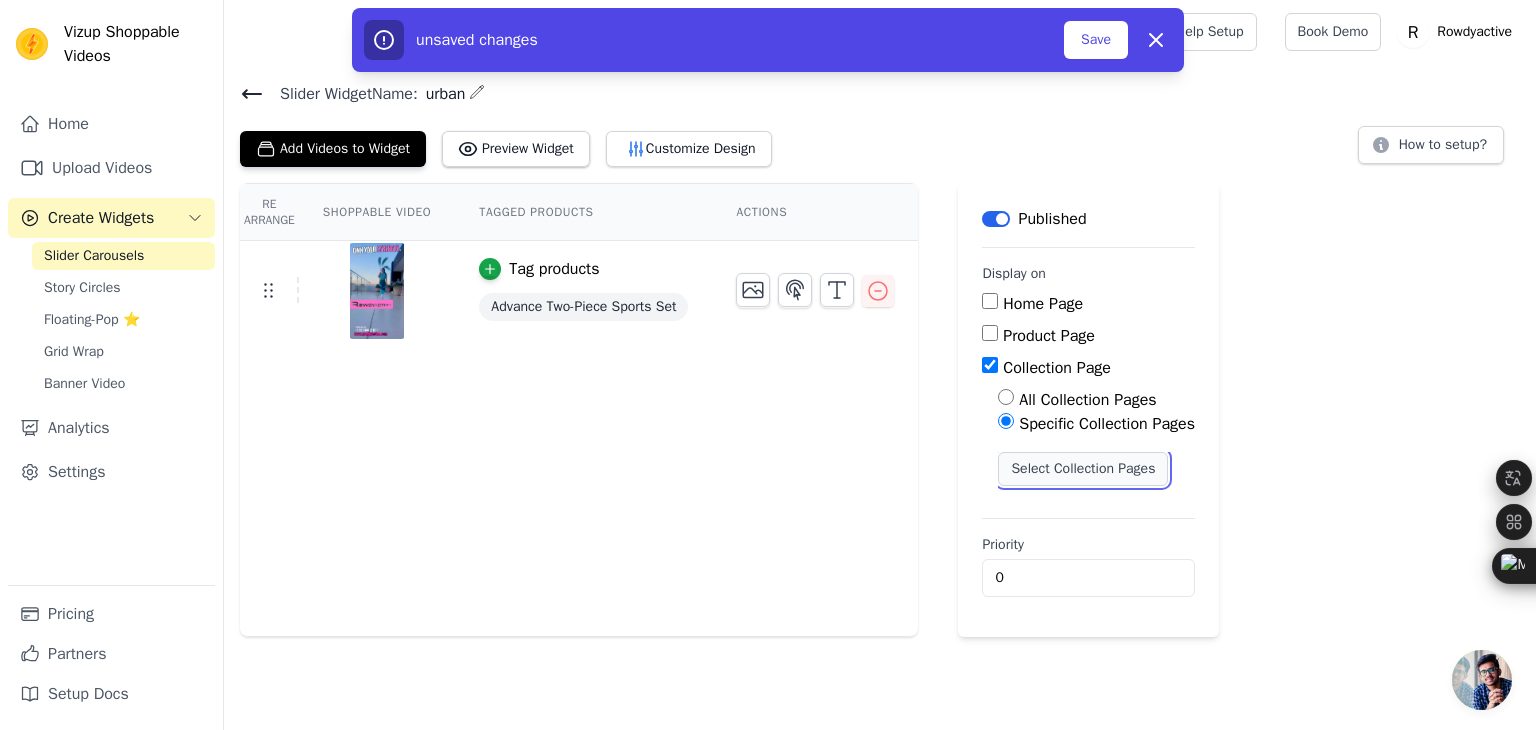 click on "Select Collection Pages" at bounding box center (1083, 469) 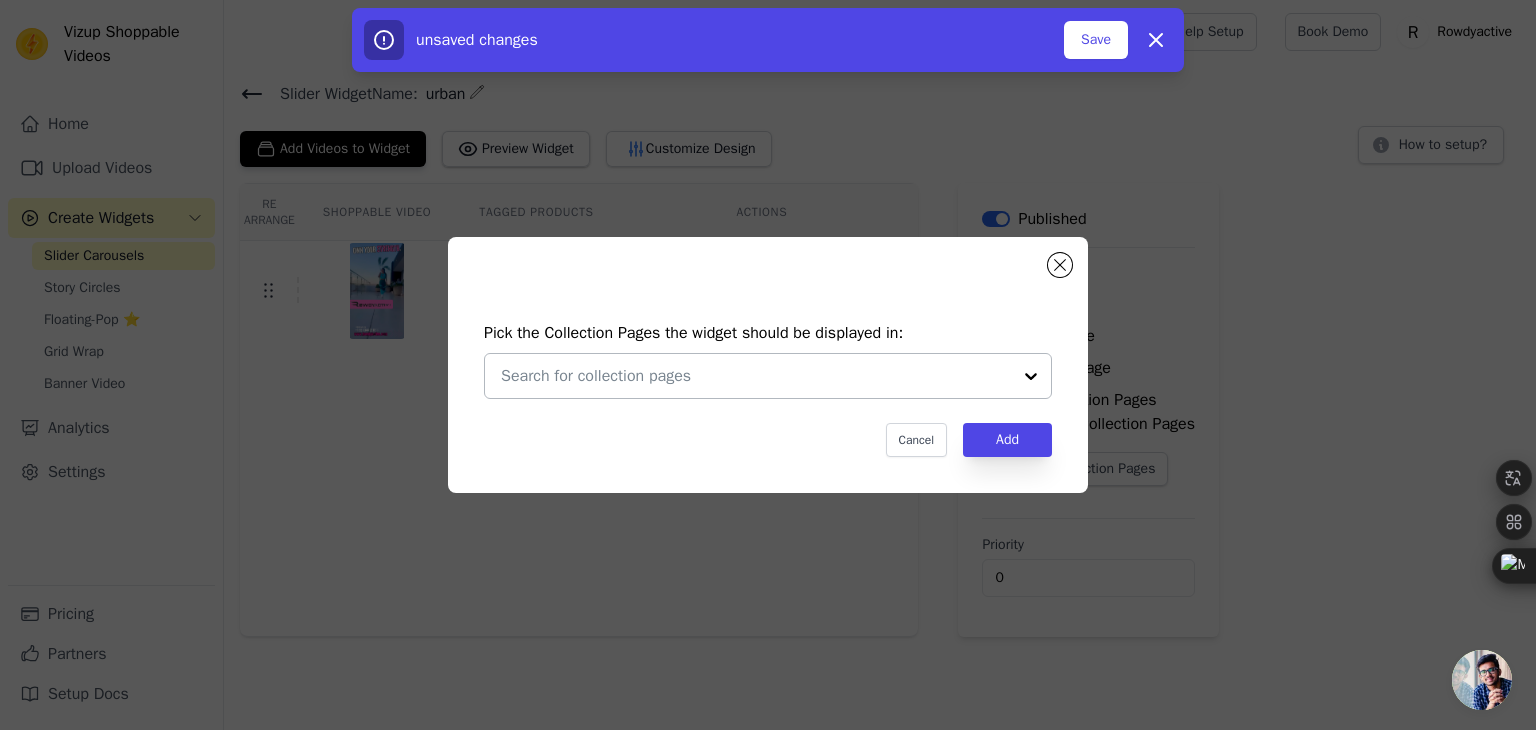 click at bounding box center (756, 376) 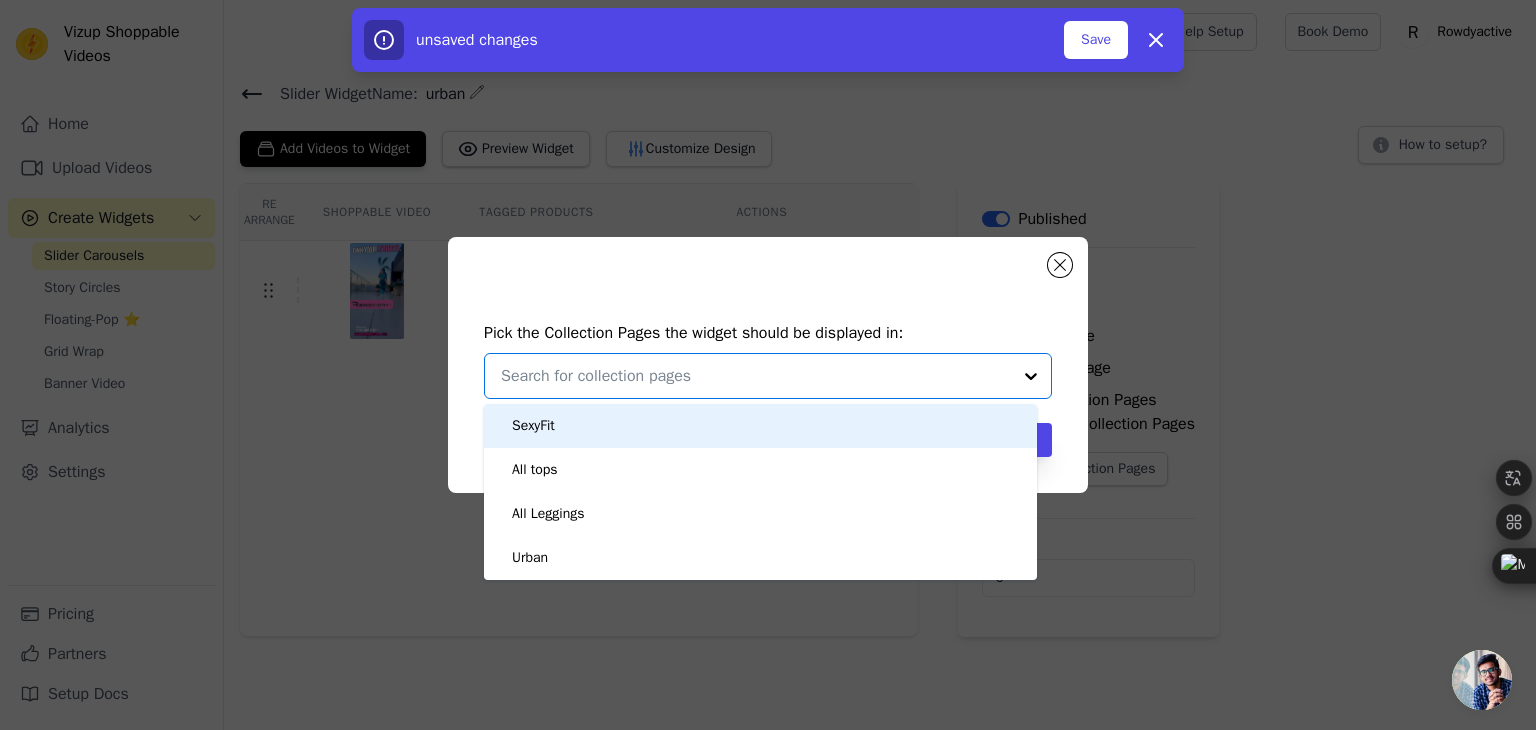 click on "SexyFit" at bounding box center [760, 426] 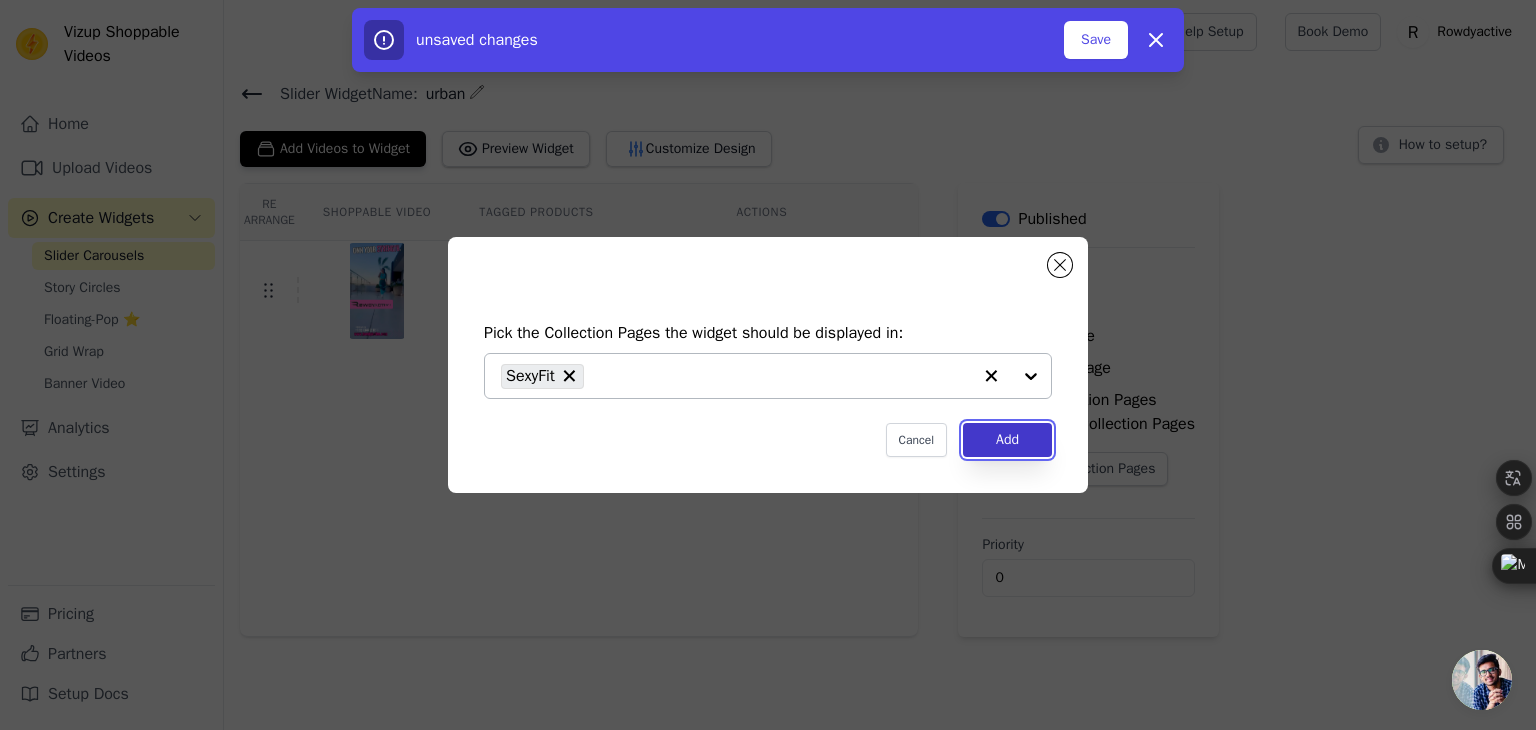 click on "Add" at bounding box center (1007, 440) 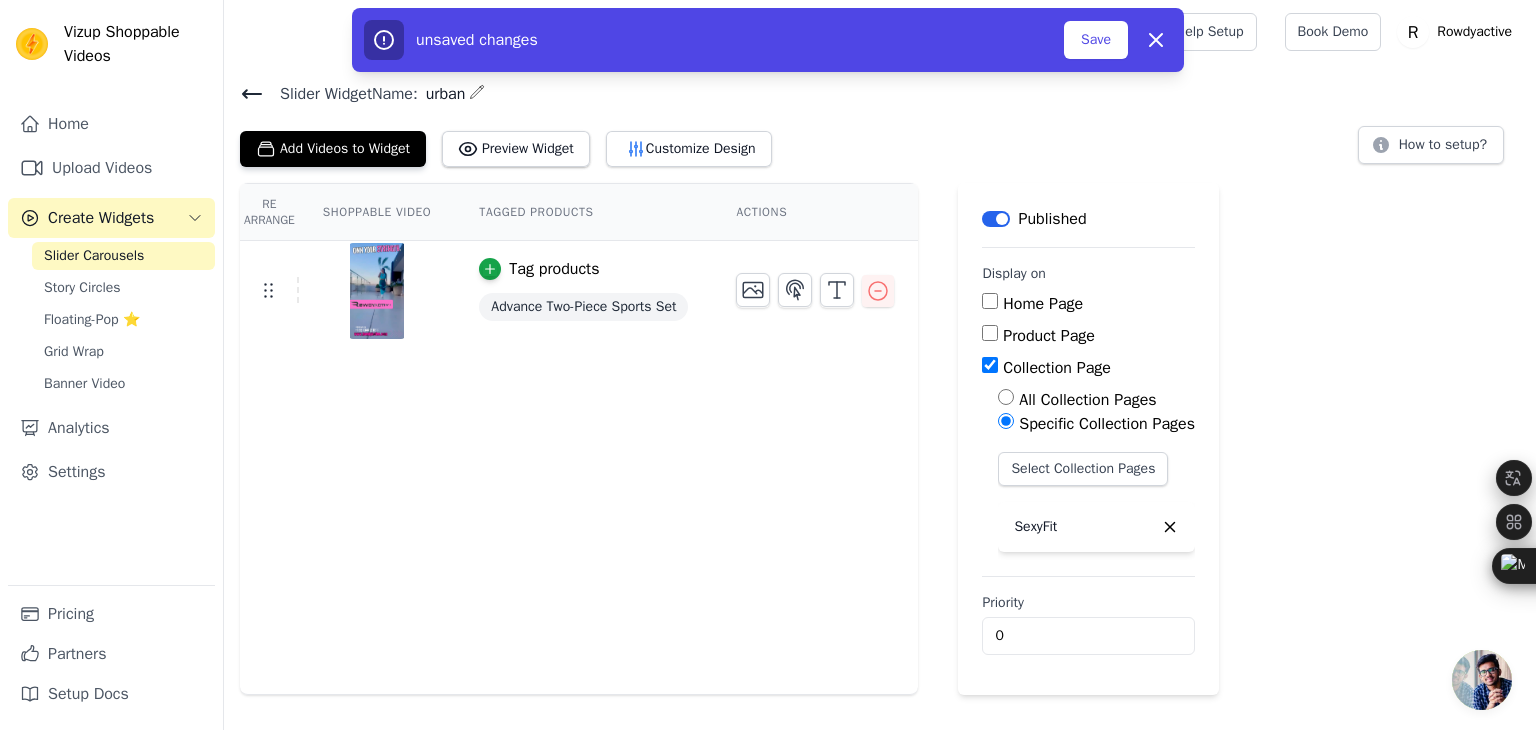 click on "Product Page" at bounding box center [990, 333] 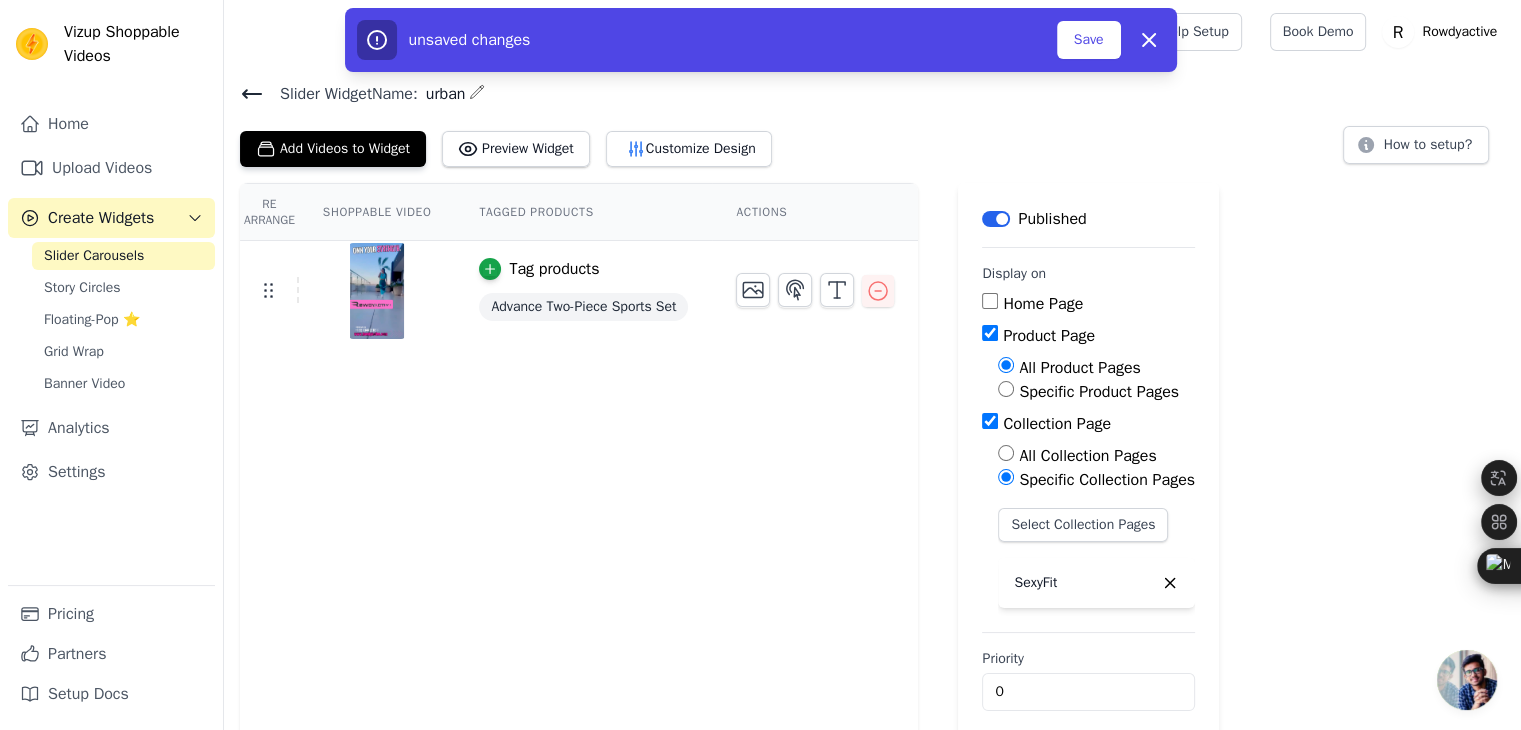click on "Collection Page" at bounding box center (990, 421) 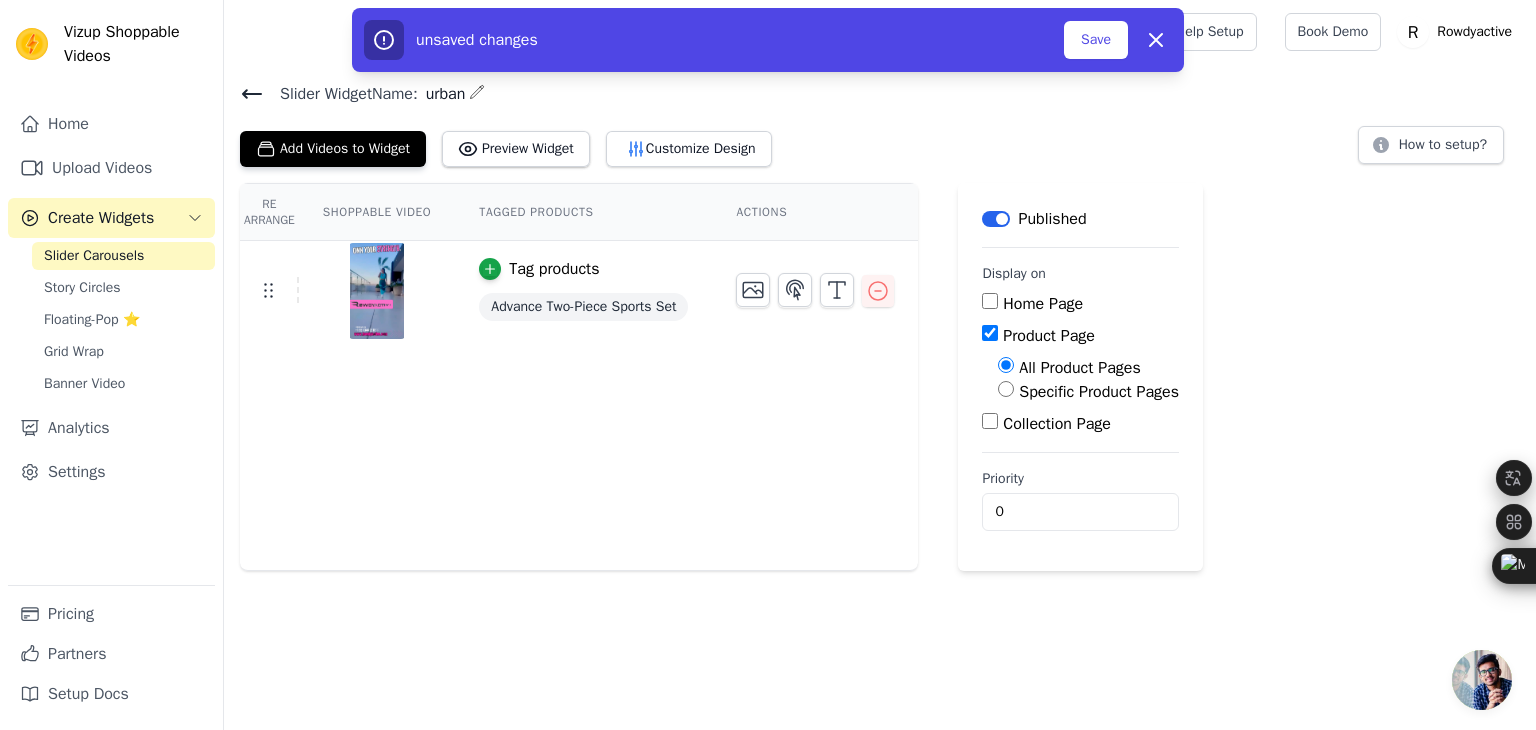 click on "Specific Product Pages" at bounding box center (1099, 392) 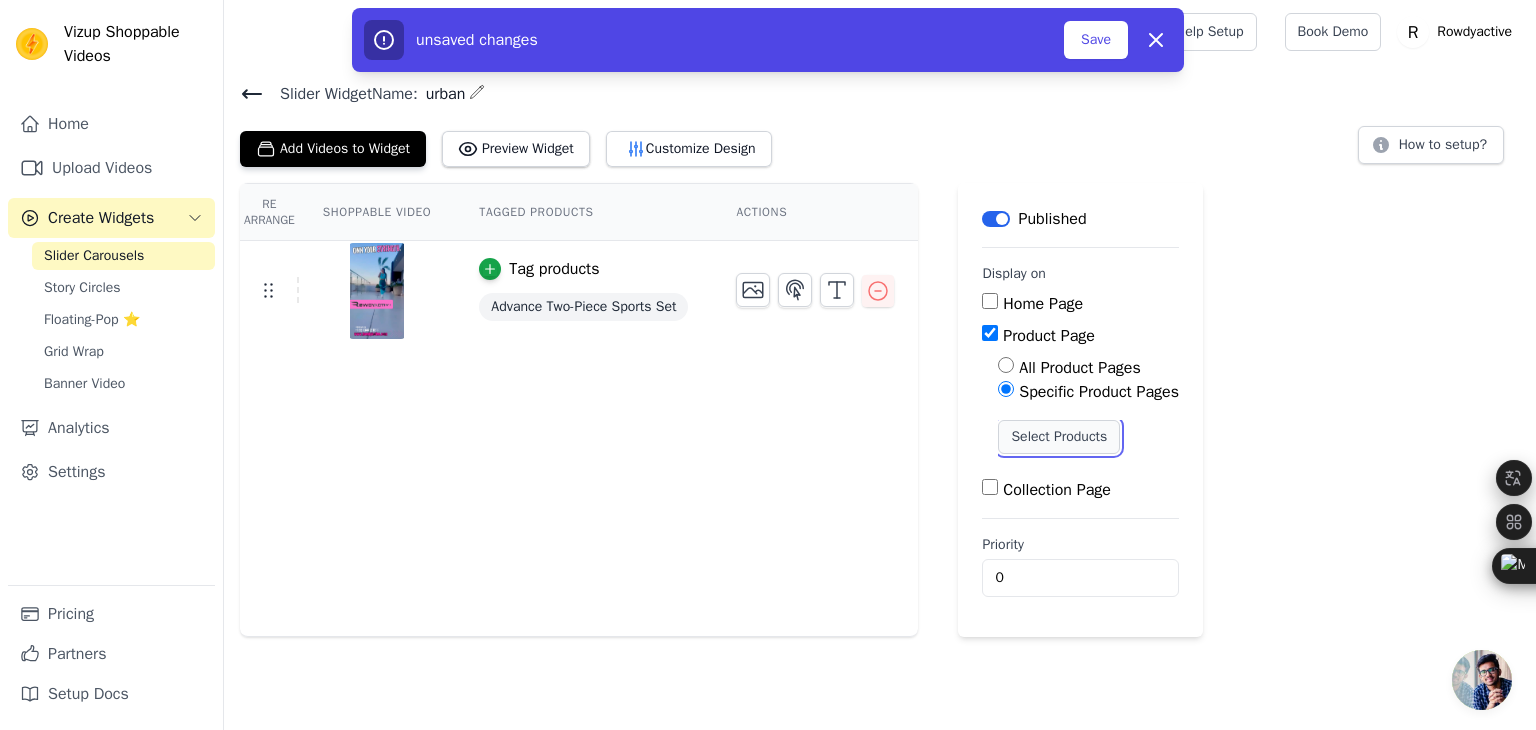 click on "Select Products" at bounding box center [1059, 437] 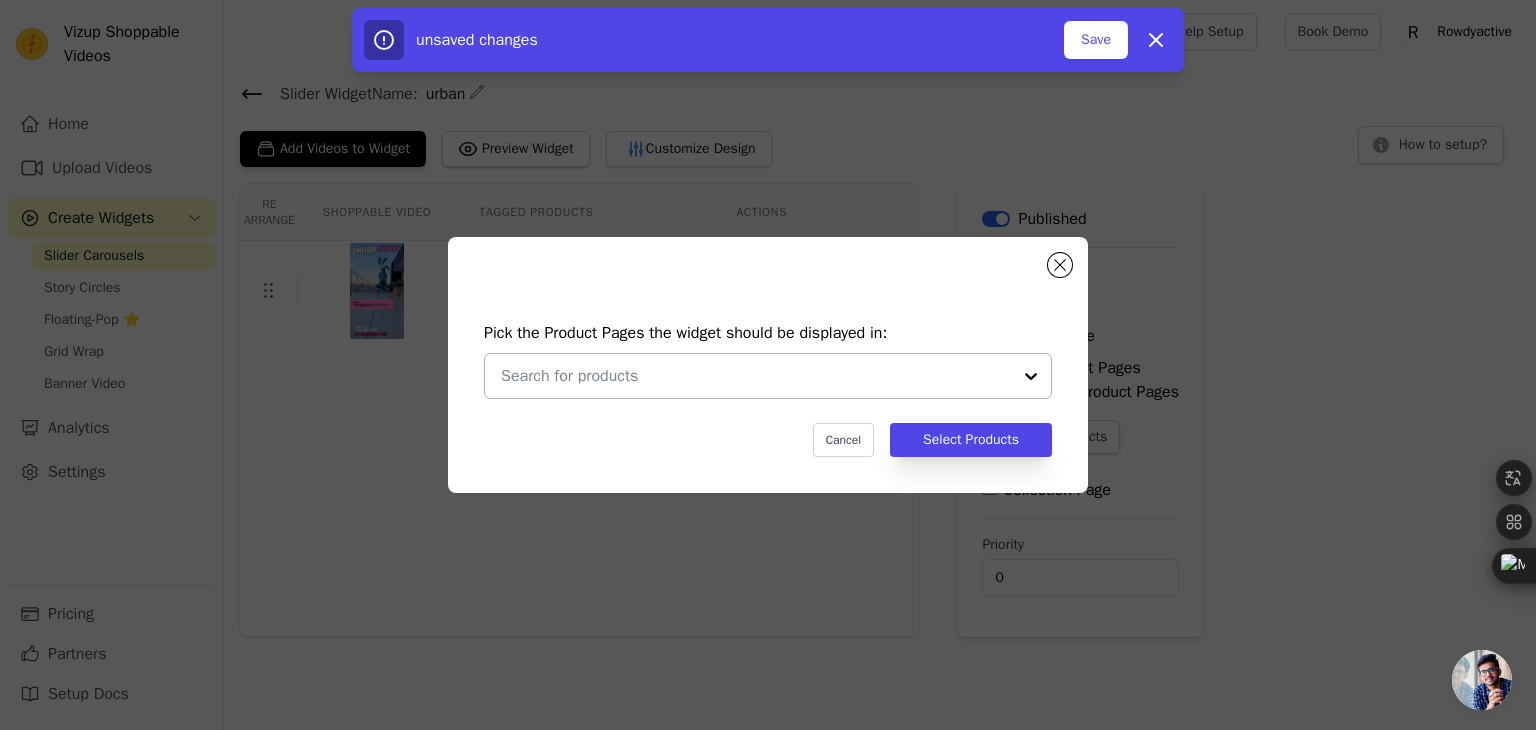 click at bounding box center (1031, 376) 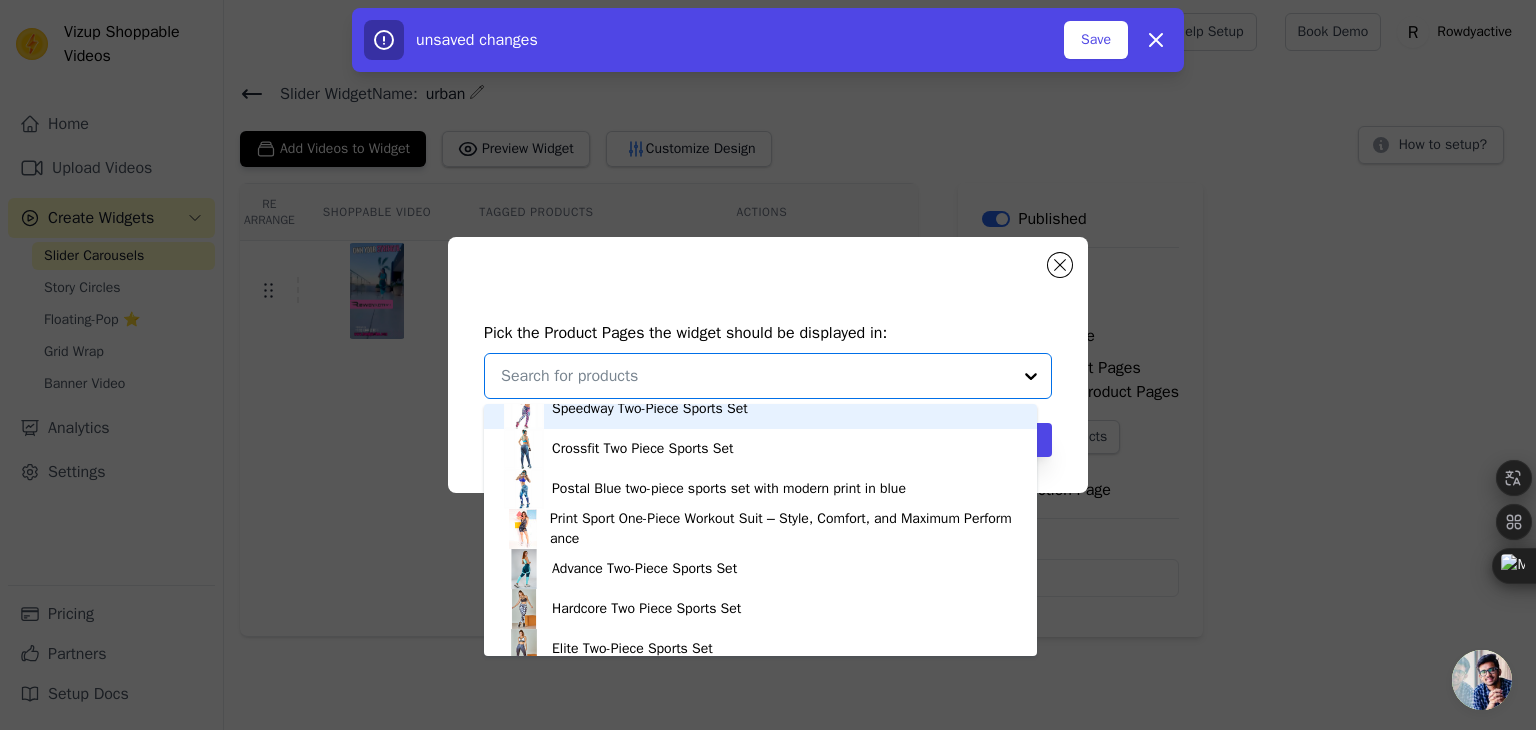 scroll, scrollTop: 300, scrollLeft: 0, axis: vertical 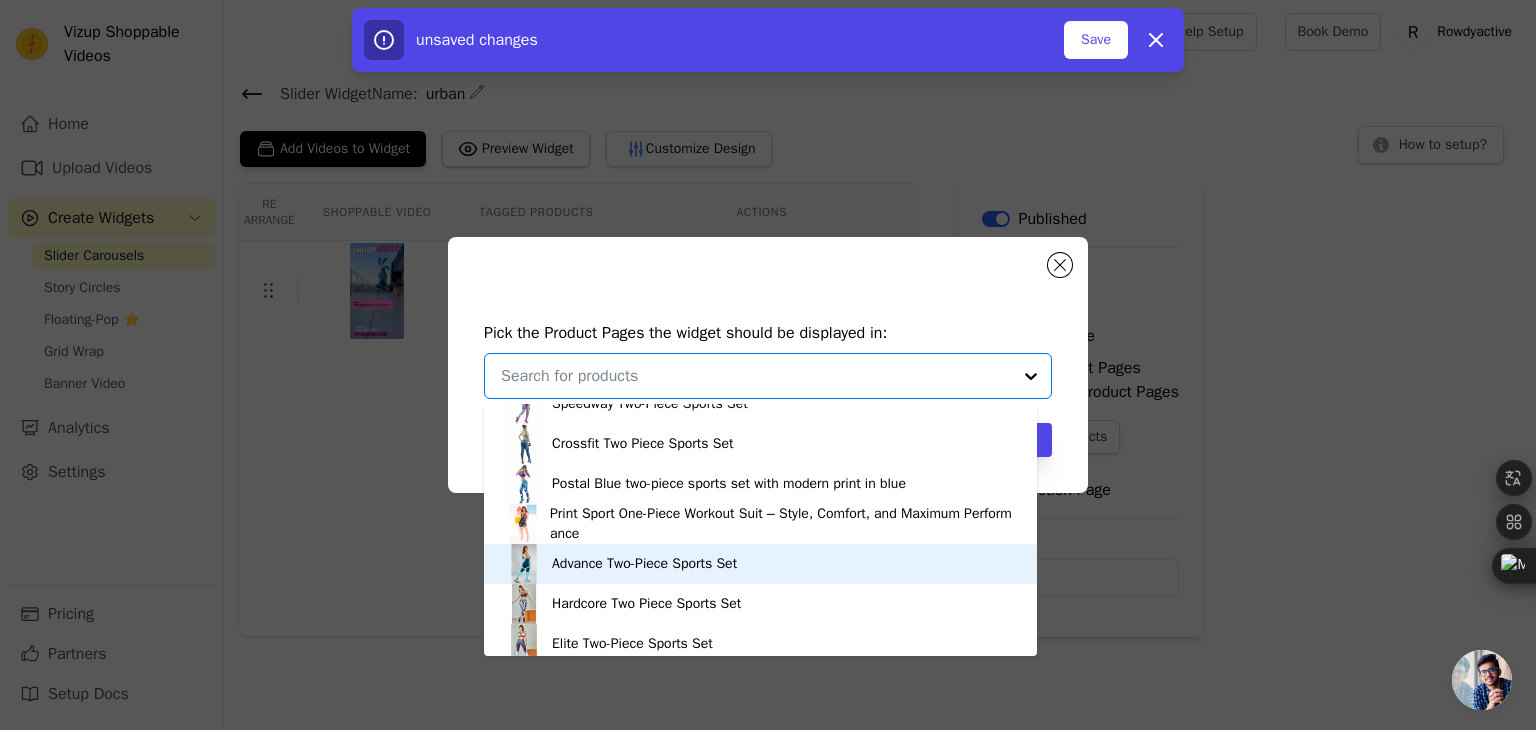 click on "Advance Two-Piece Sports Set" at bounding box center [644, 564] 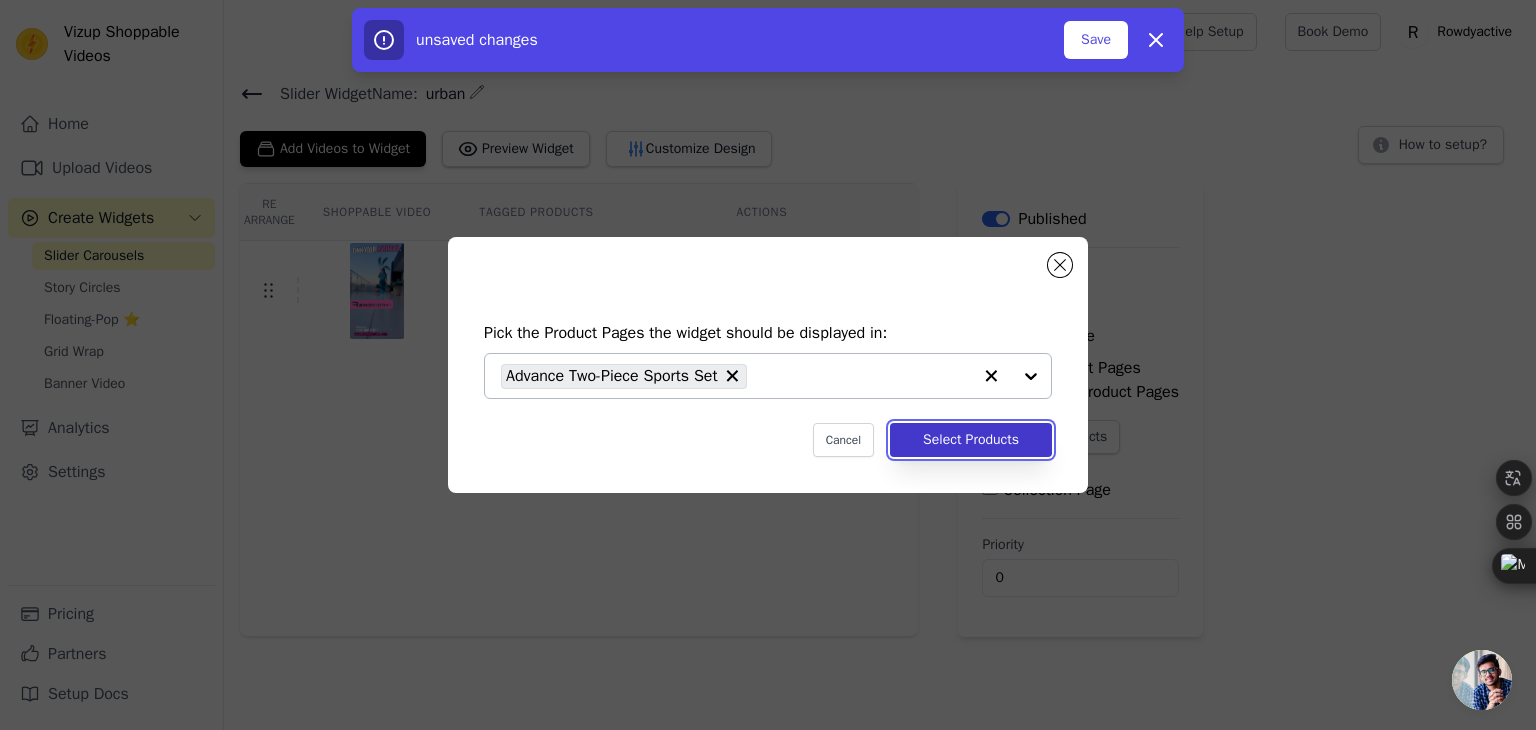 click on "Select Products" at bounding box center (971, 440) 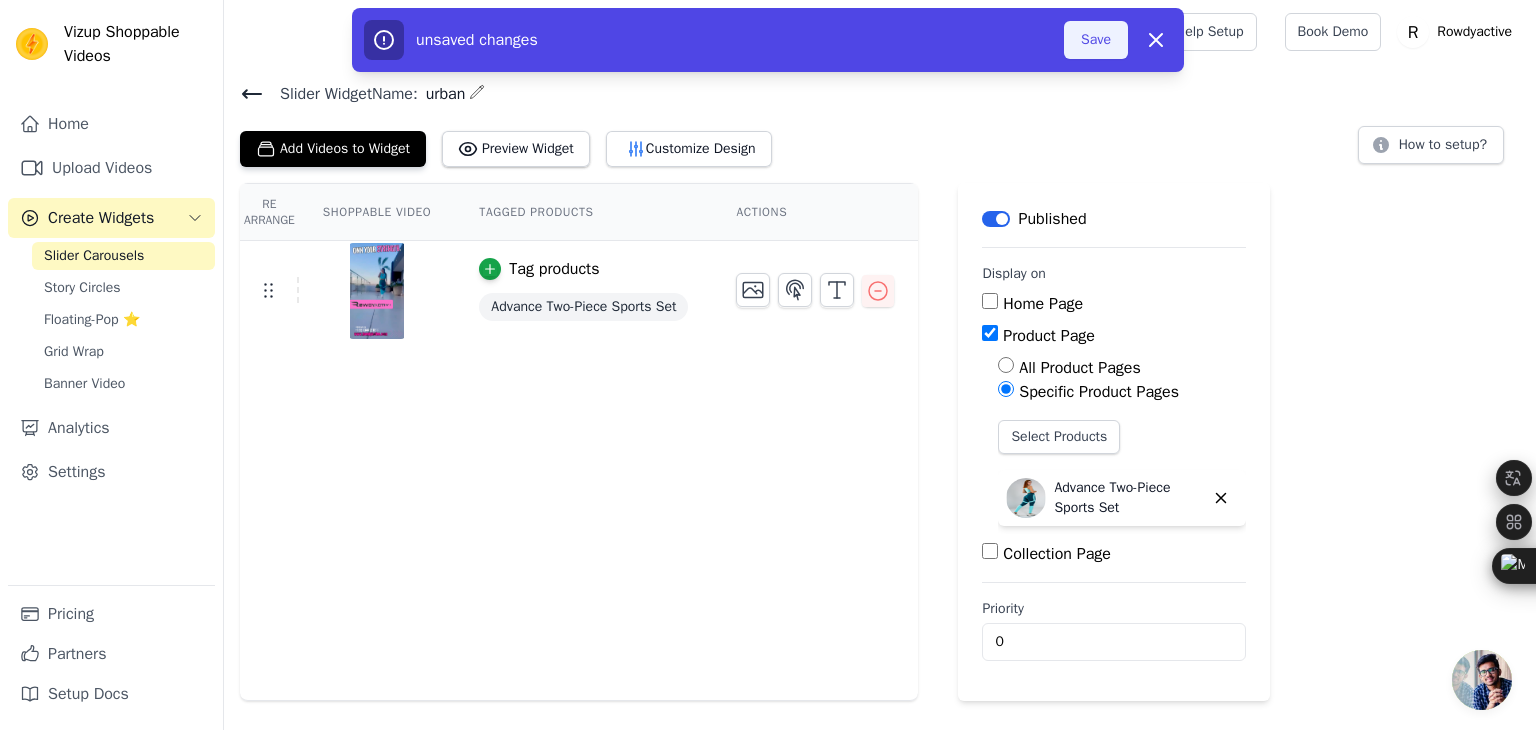 click on "Save" at bounding box center [1096, 40] 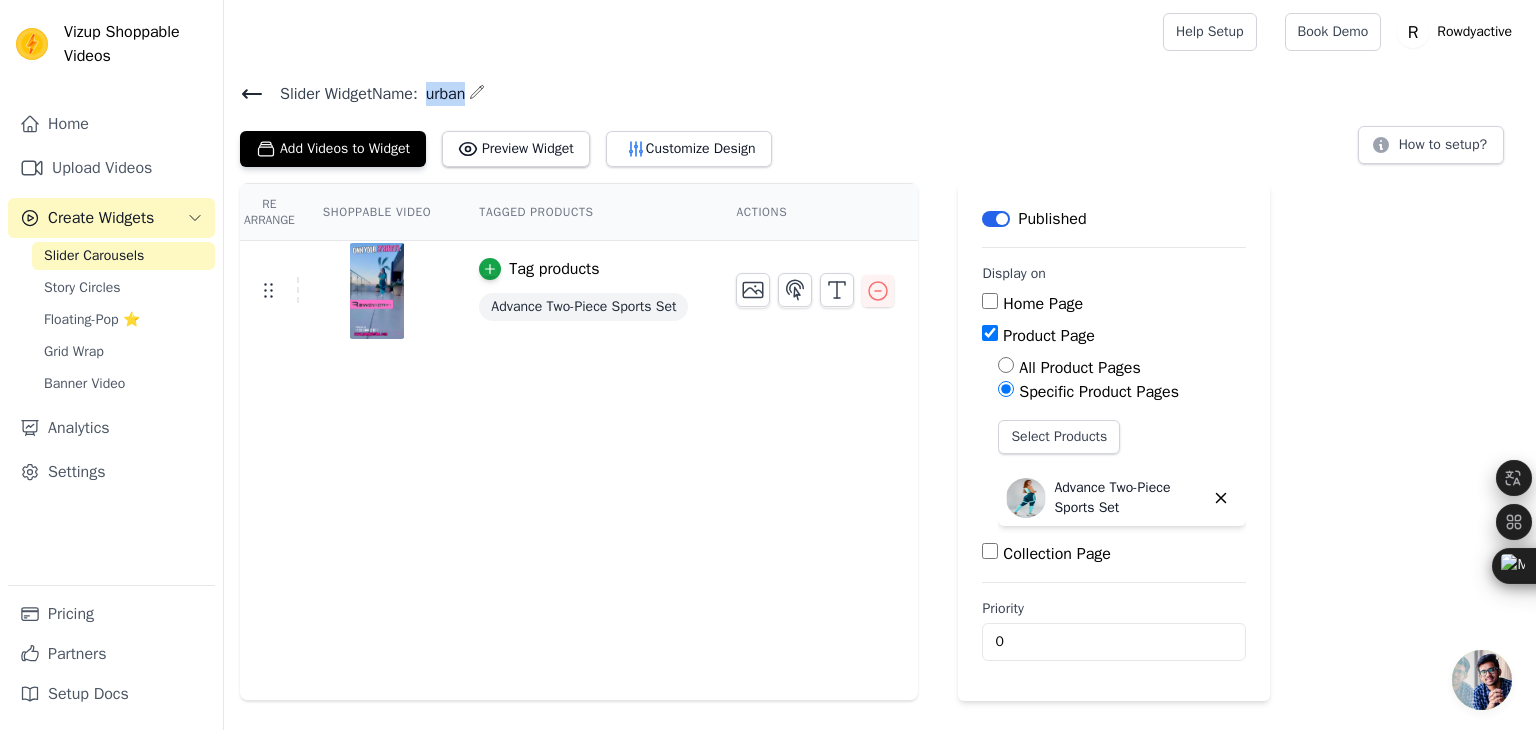 drag, startPoint x: 432, startPoint y: 89, endPoint x: 478, endPoint y: 91, distance: 46.043457 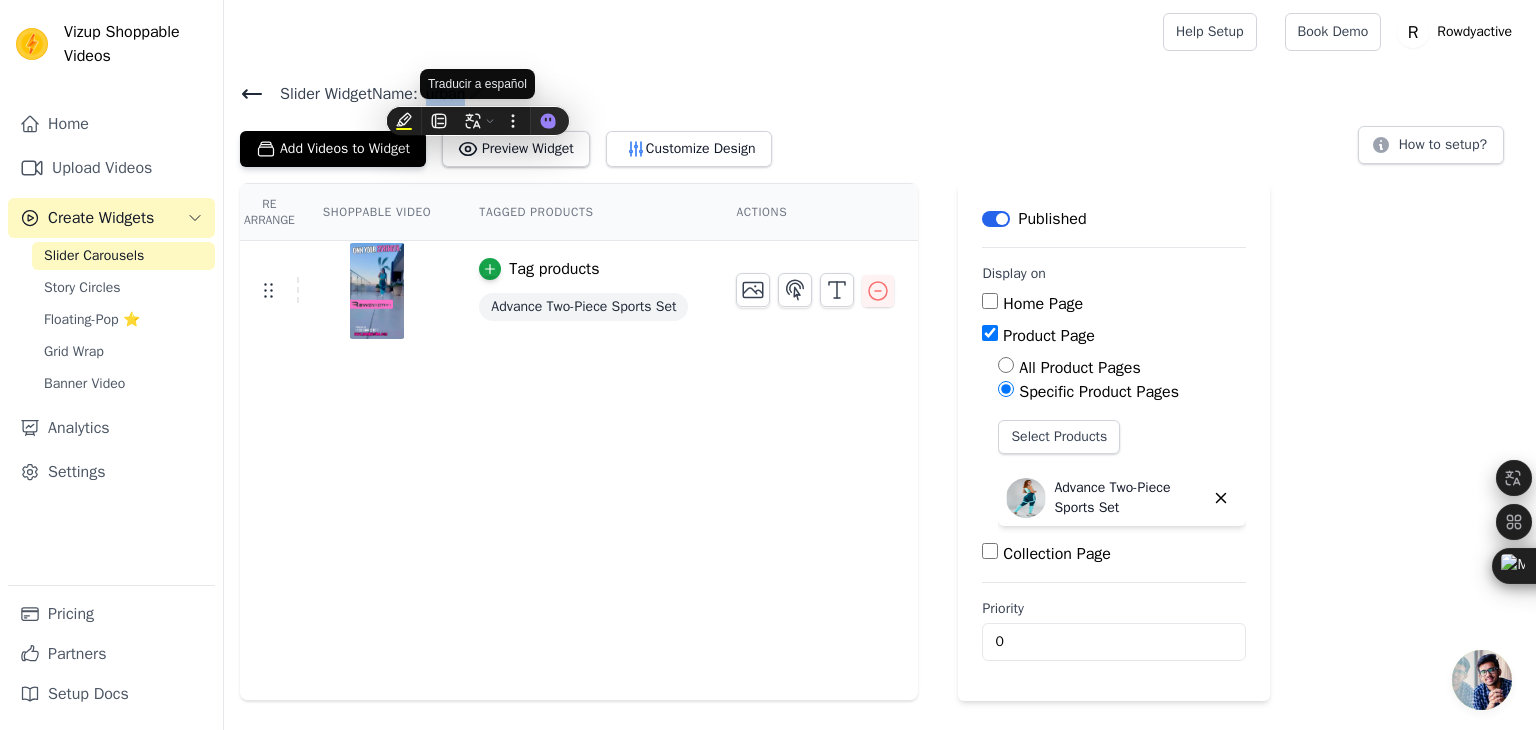 copy on "urban" 